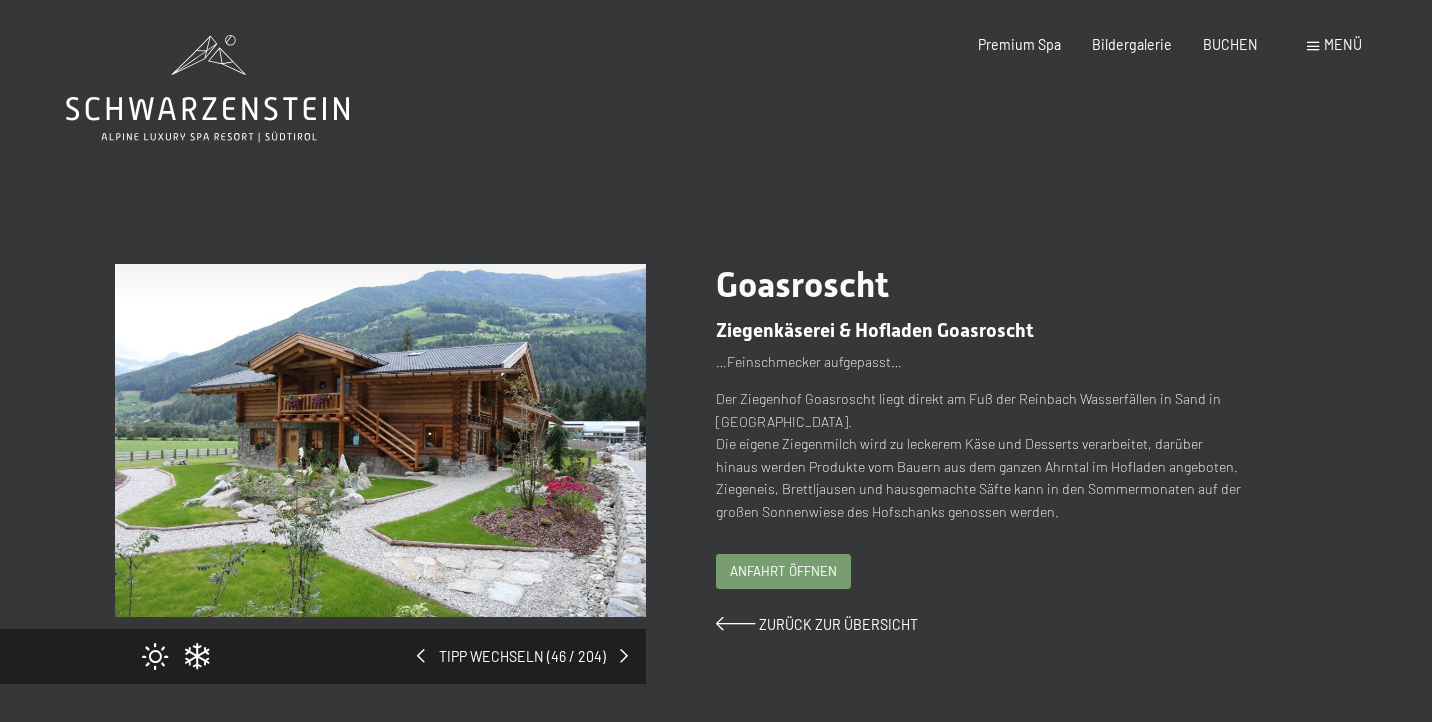 scroll, scrollTop: 0, scrollLeft: 0, axis: both 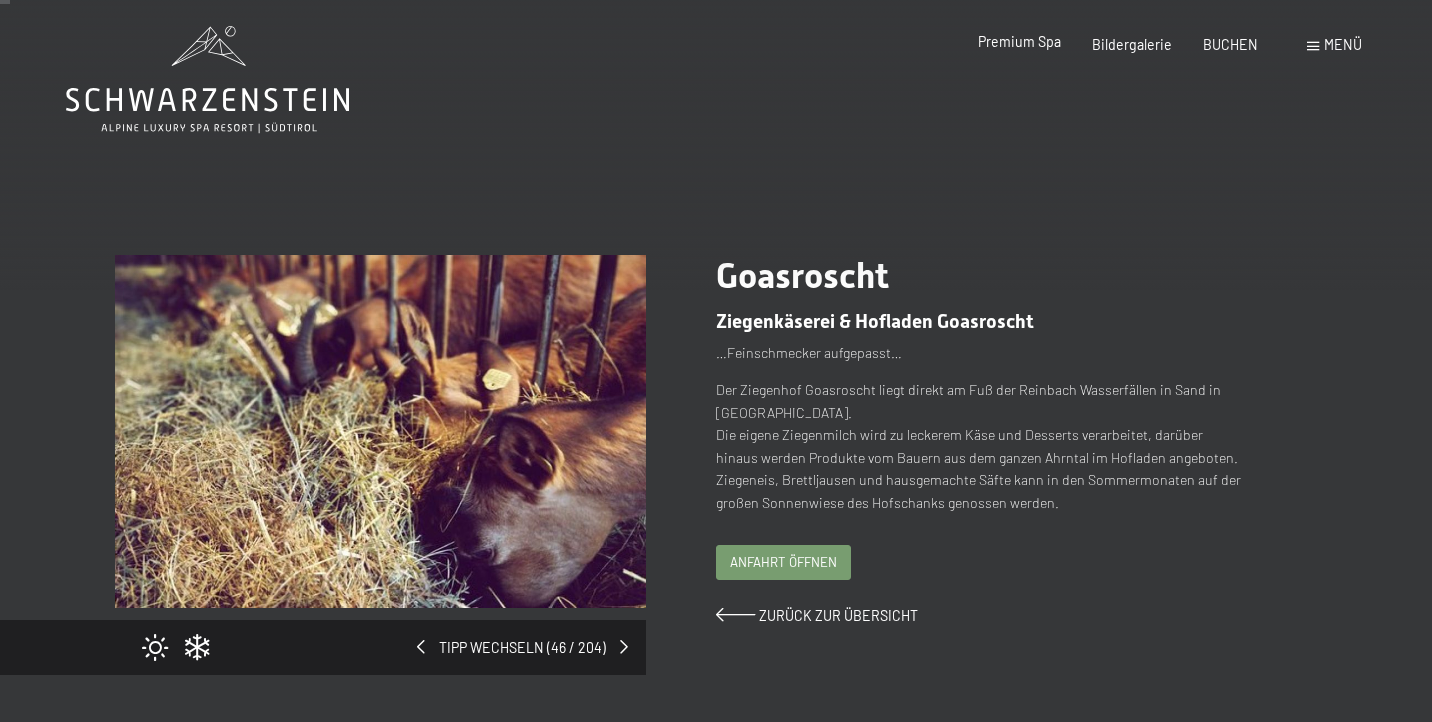 click on "Premium Spa" at bounding box center (1019, 41) 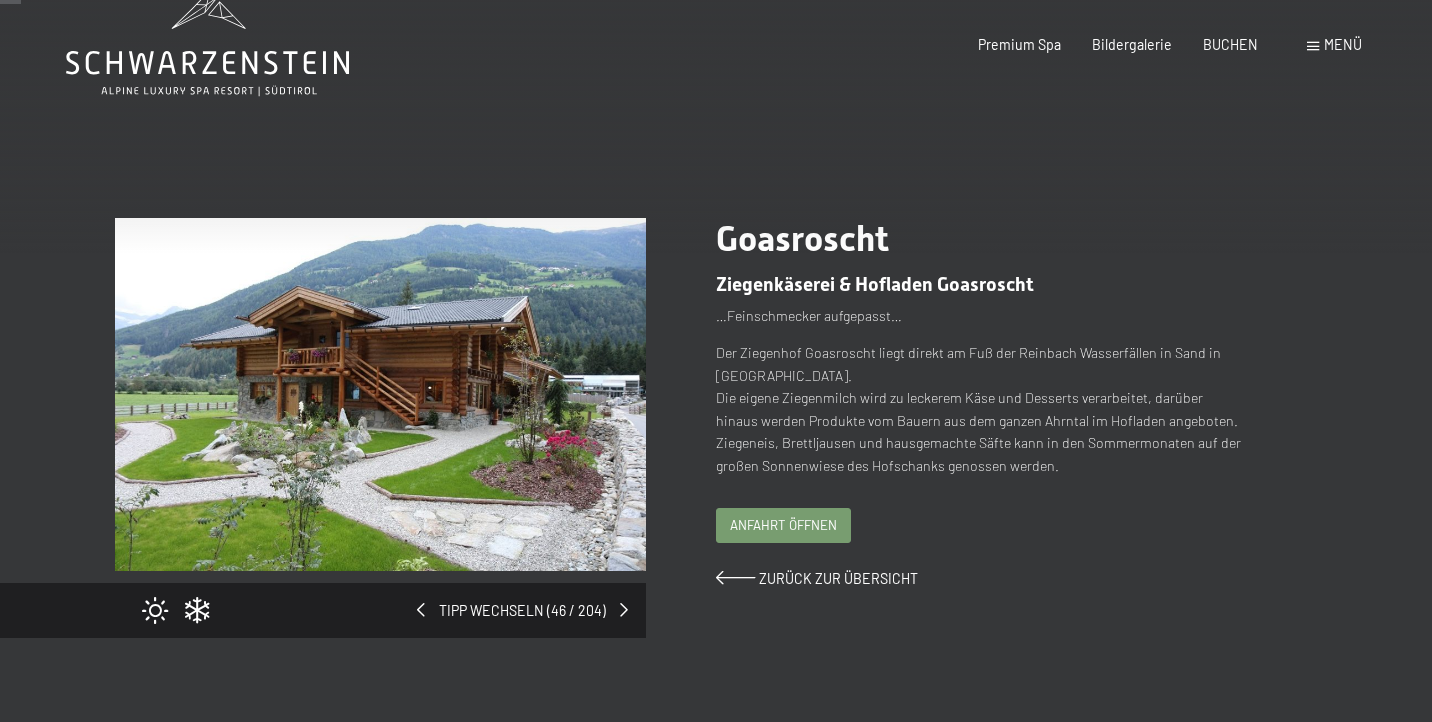 scroll, scrollTop: 0, scrollLeft: 0, axis: both 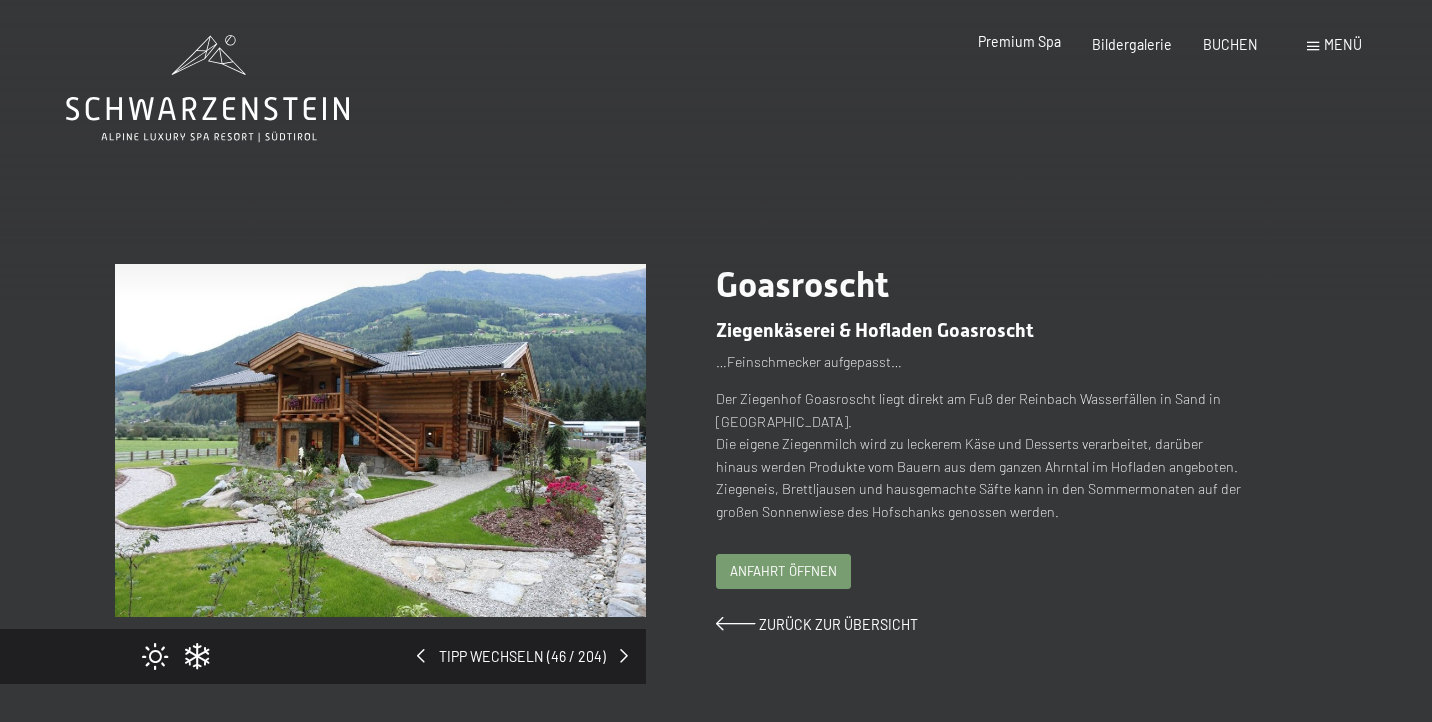 click on "Premium Spa" at bounding box center [1019, 41] 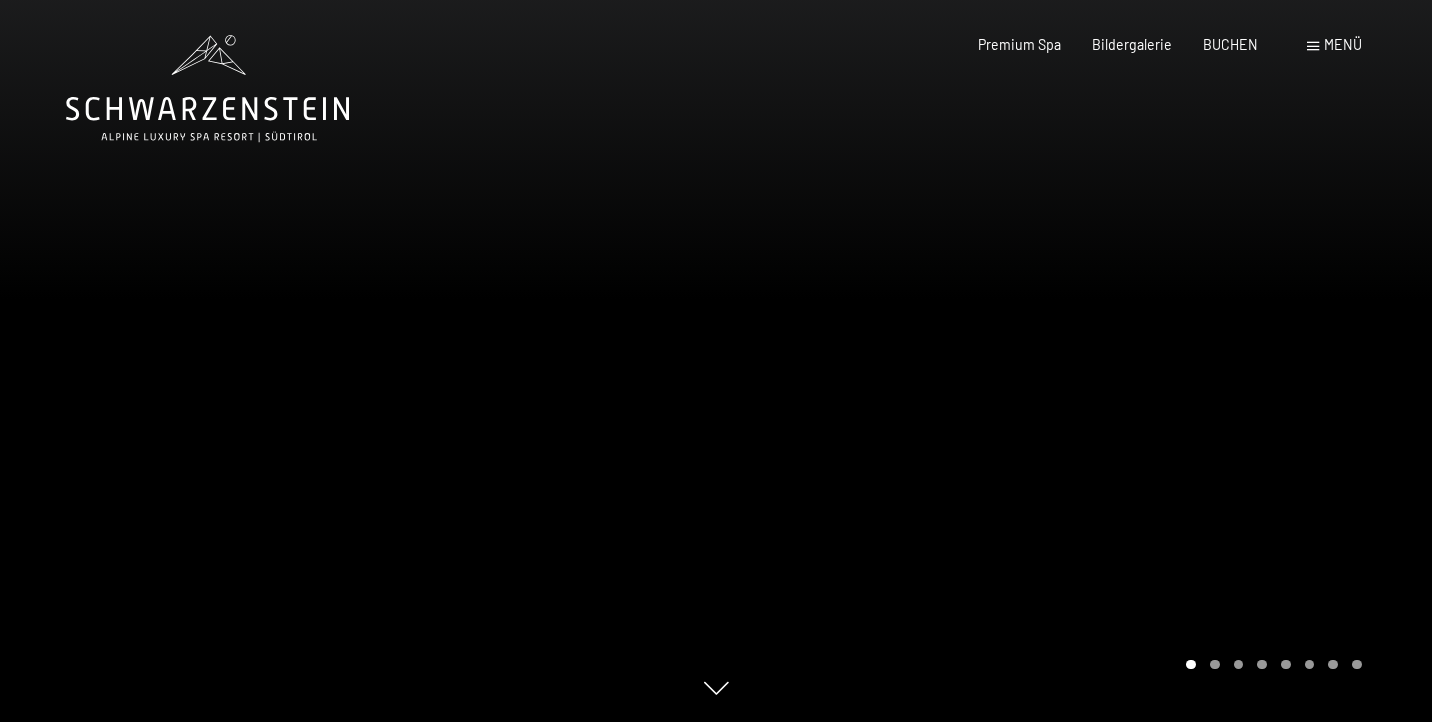 scroll, scrollTop: 0, scrollLeft: 0, axis: both 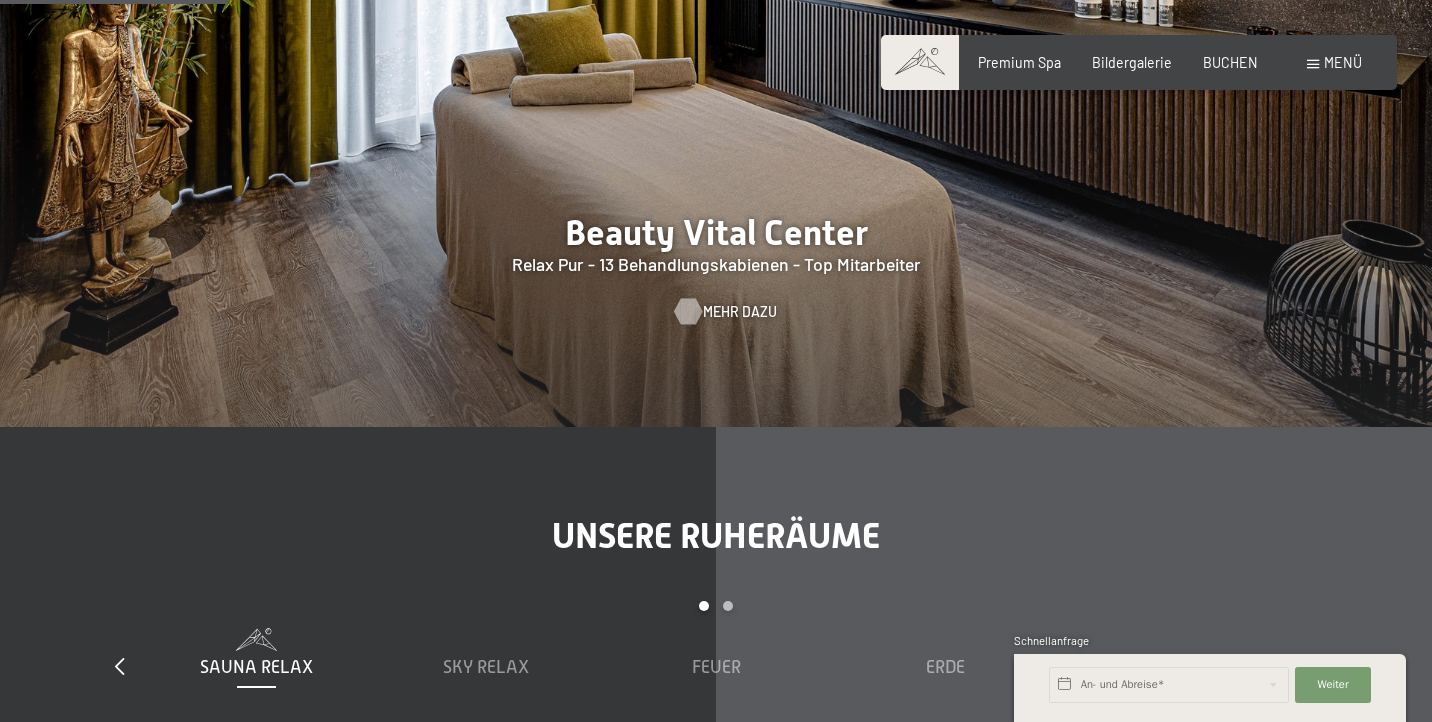 click on "Mehr dazu" at bounding box center [740, 312] 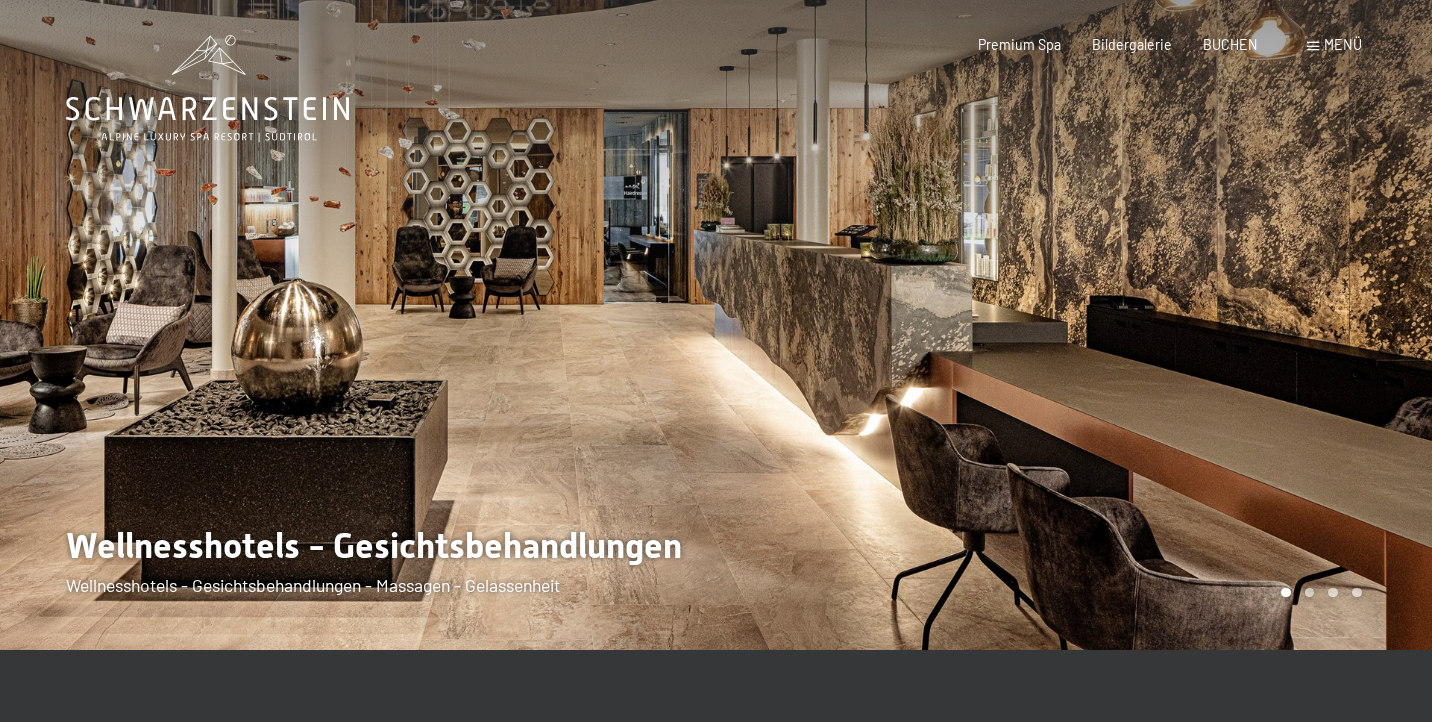 scroll, scrollTop: 0, scrollLeft: 0, axis: both 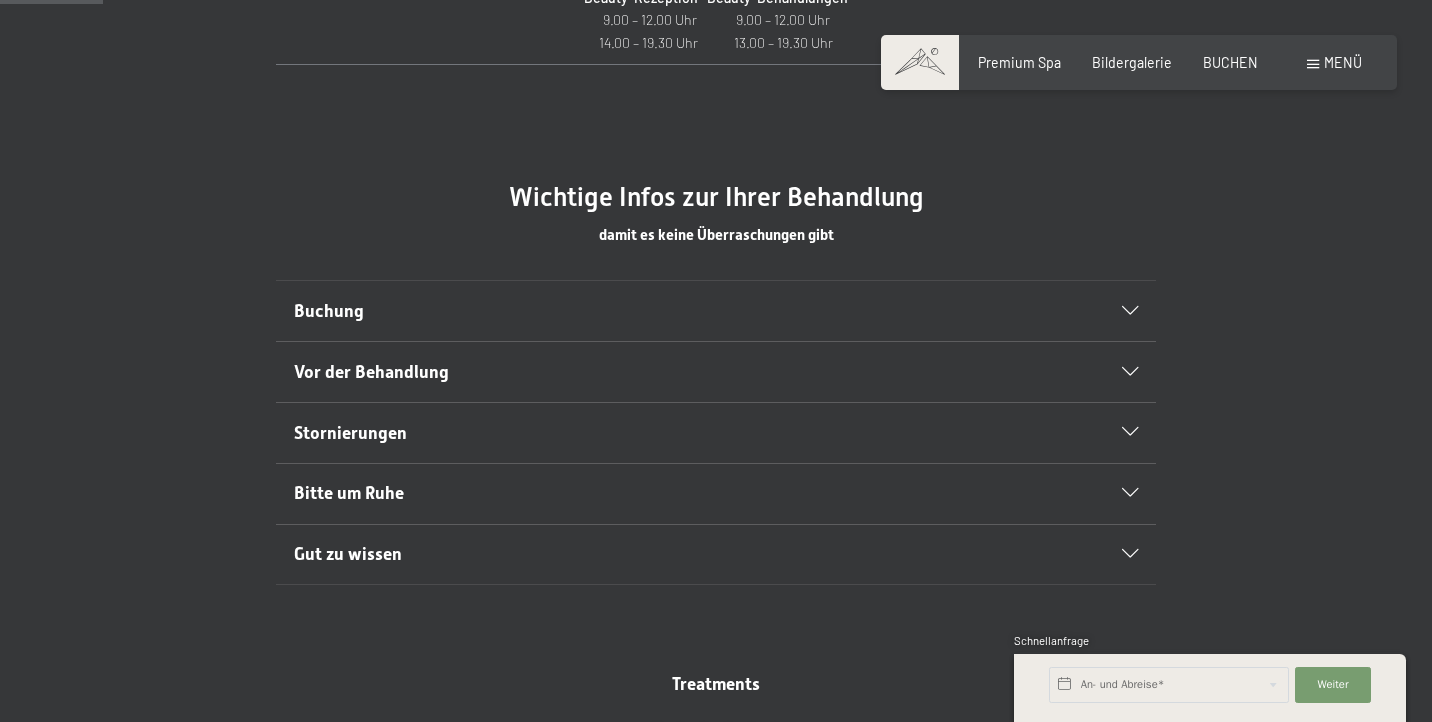 click on "Buchung" at bounding box center (674, 311) 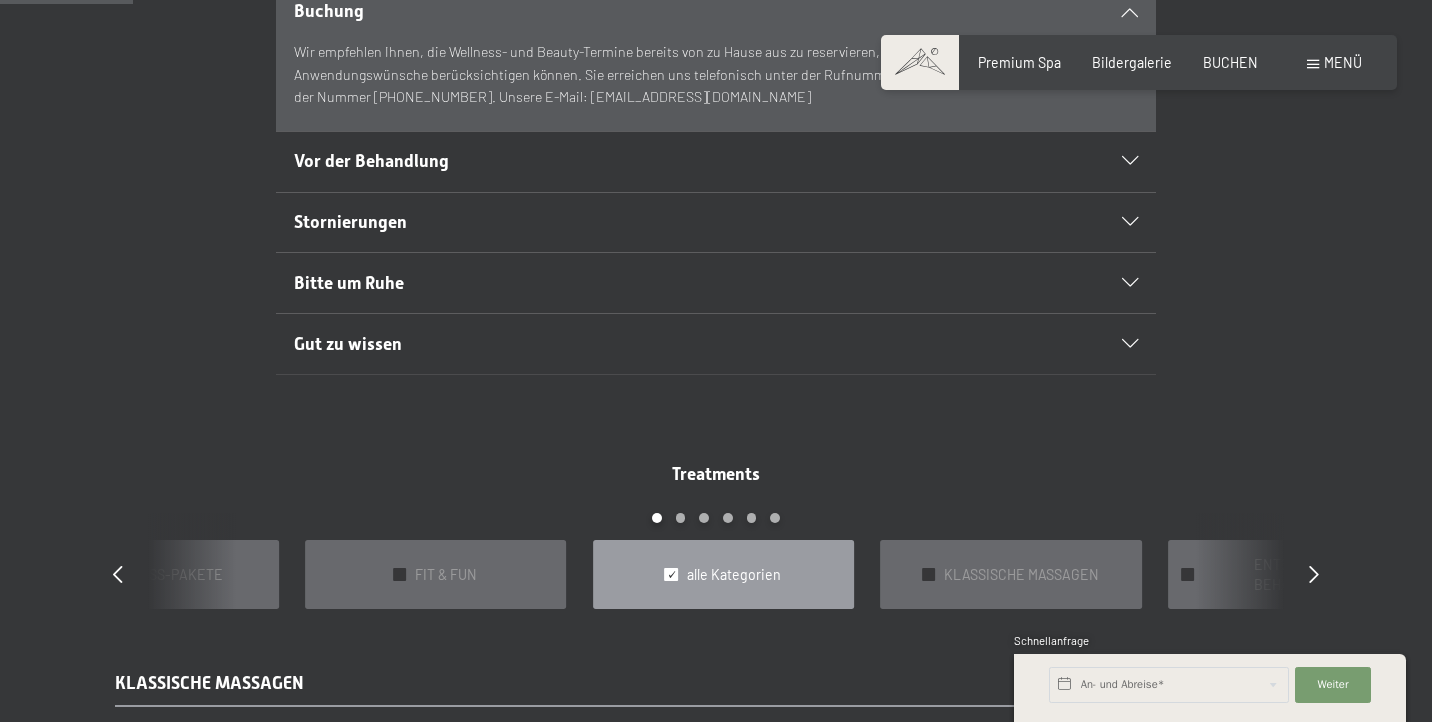 scroll, scrollTop: 1309, scrollLeft: 0, axis: vertical 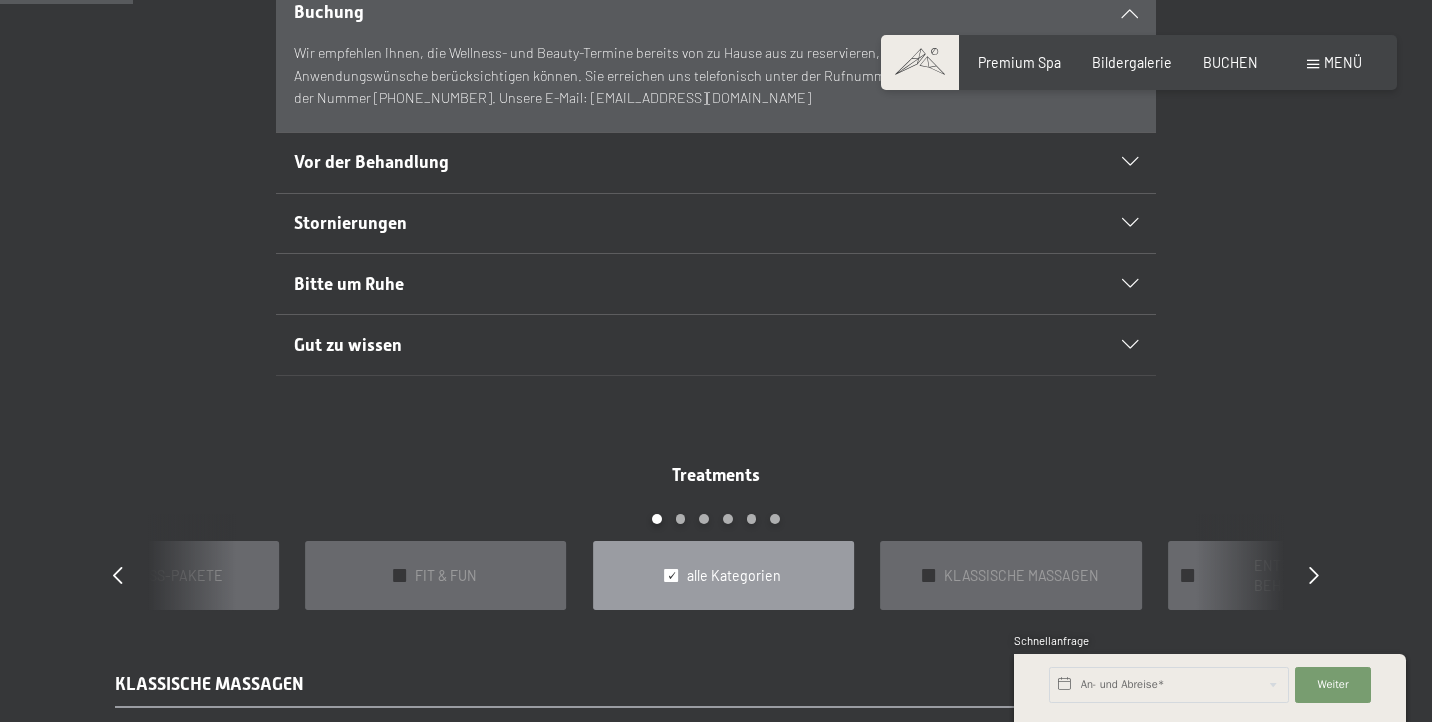 click on "Gut zu wissen" at bounding box center (716, 345) 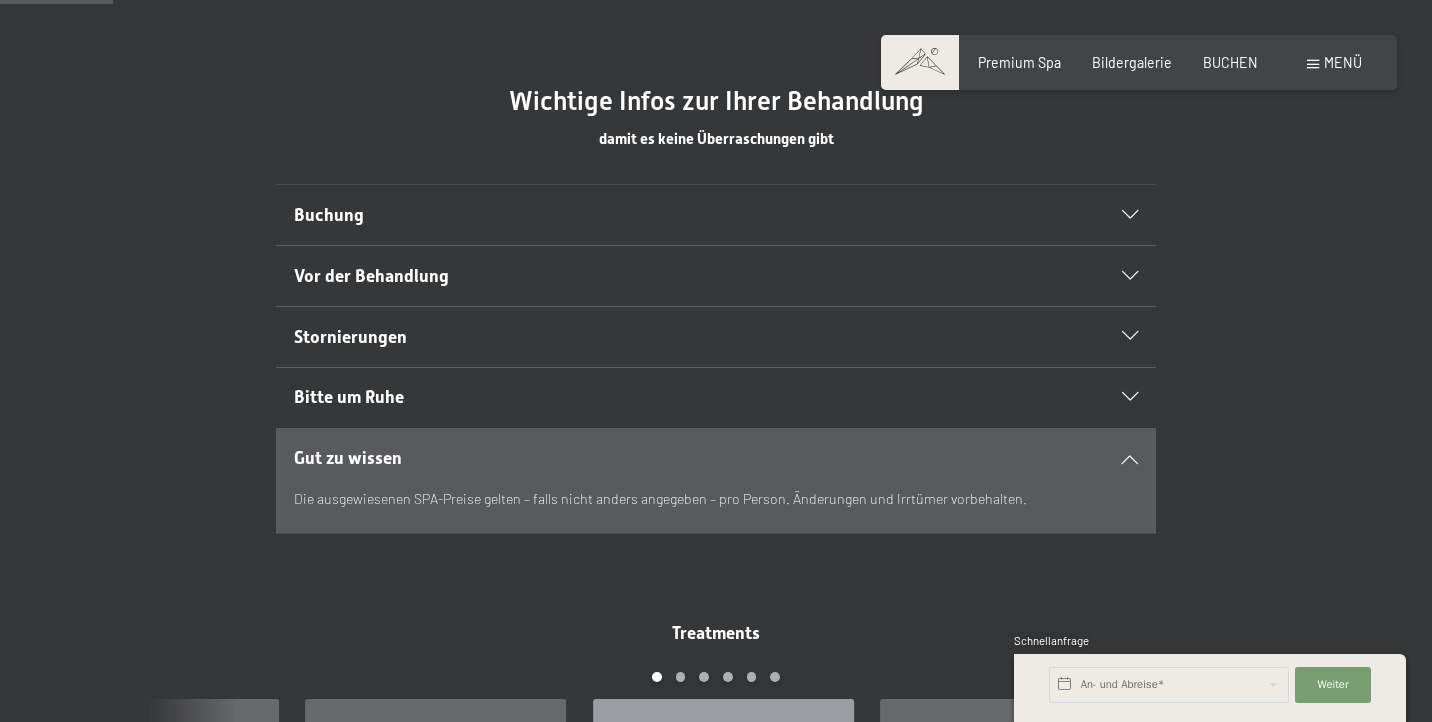 scroll, scrollTop: 1104, scrollLeft: 0, axis: vertical 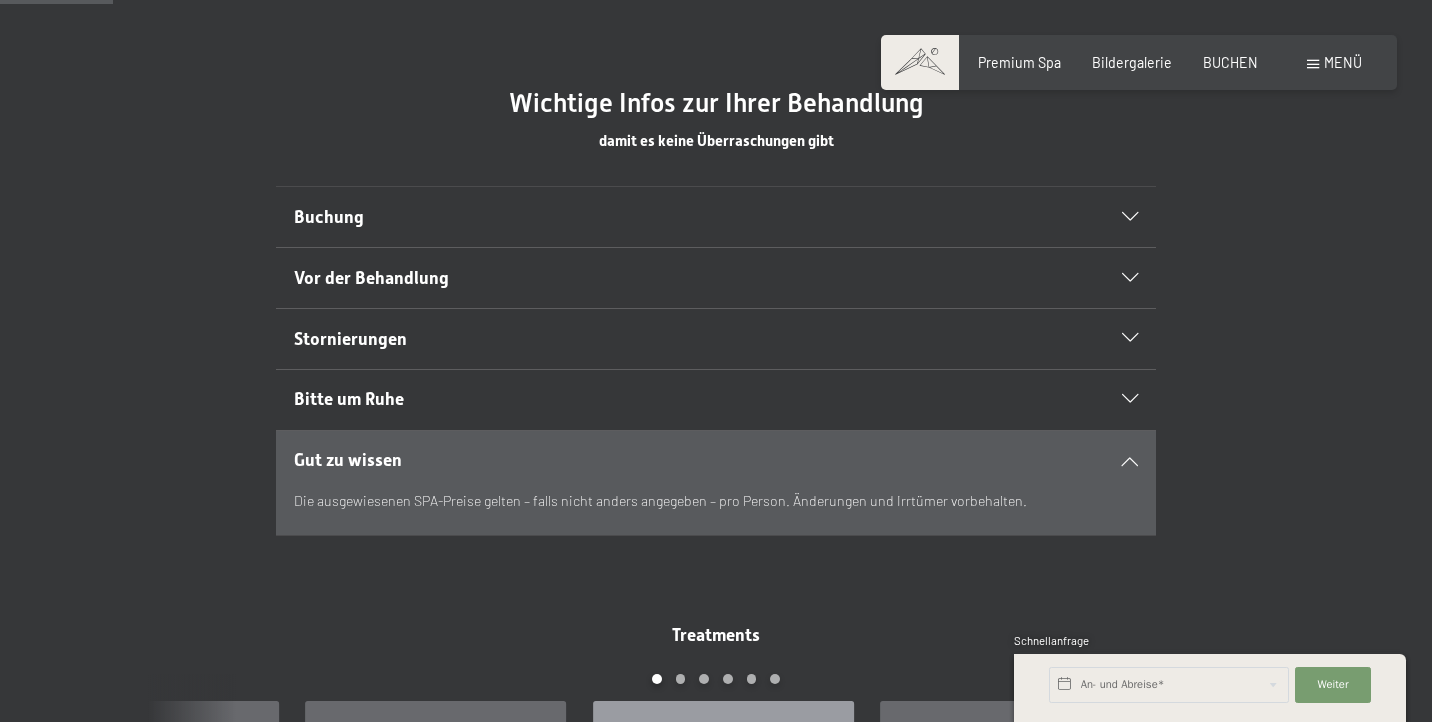 click at bounding box center [1119, 217] 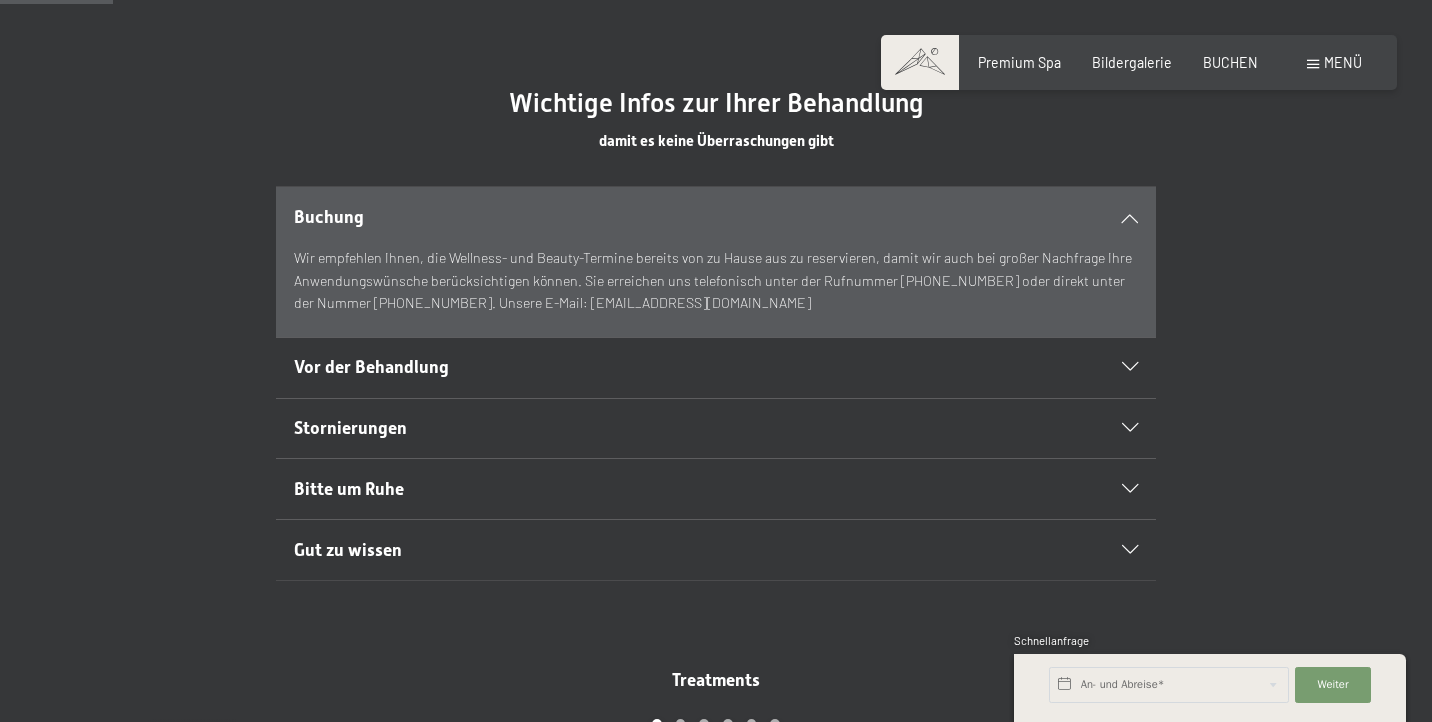 click on "Vor der Behandlung" at bounding box center (716, 368) 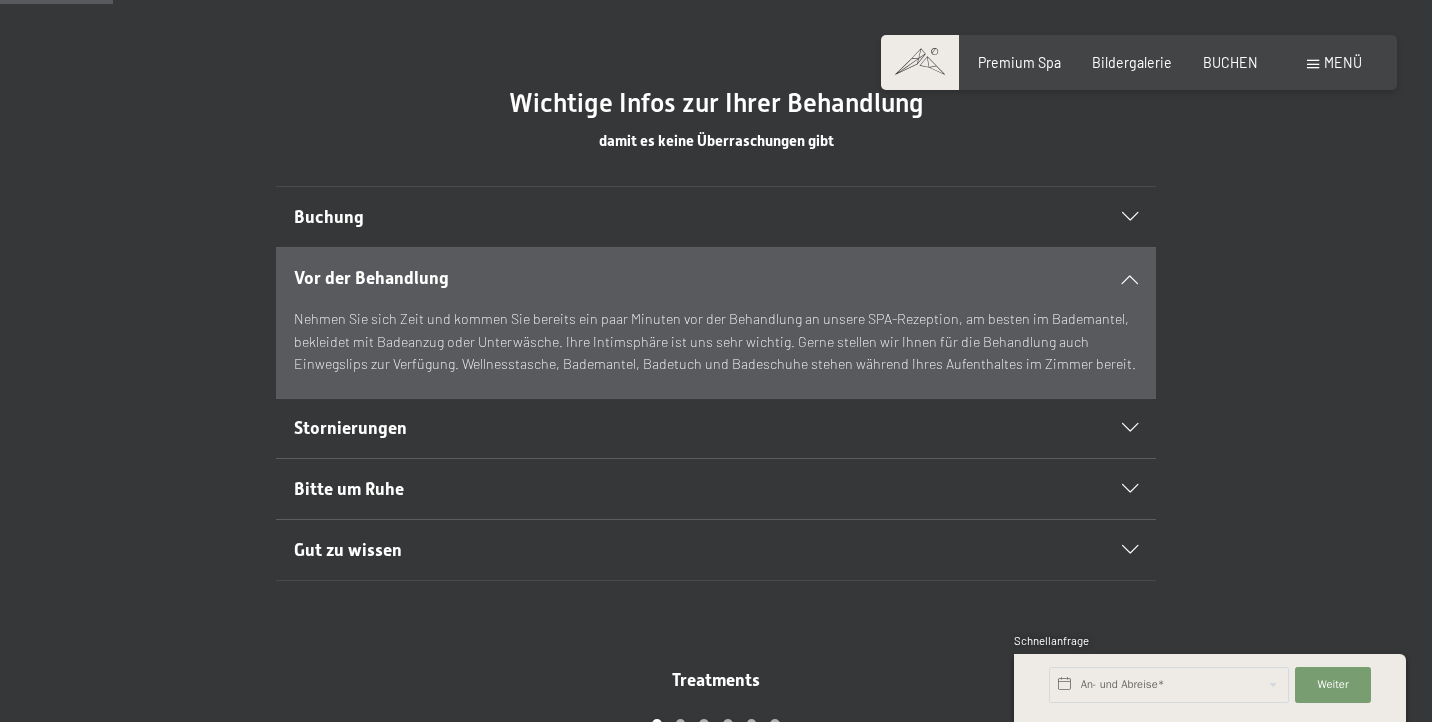 click on "Stornierungen" at bounding box center (716, 429) 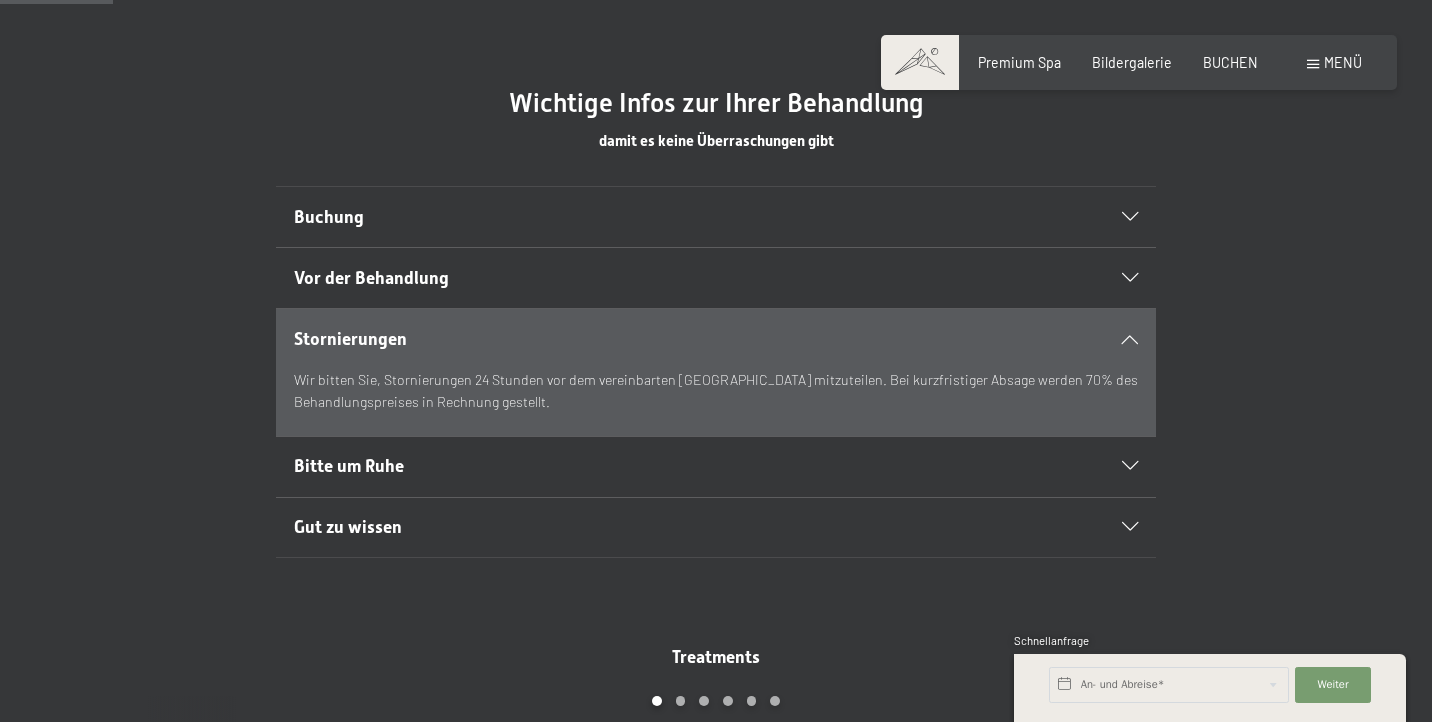 click on "Wichtige Infos zur Ihrer Behandlung       damit es keine Überraschungen gibt               Weiterlesen" at bounding box center [716, 137] 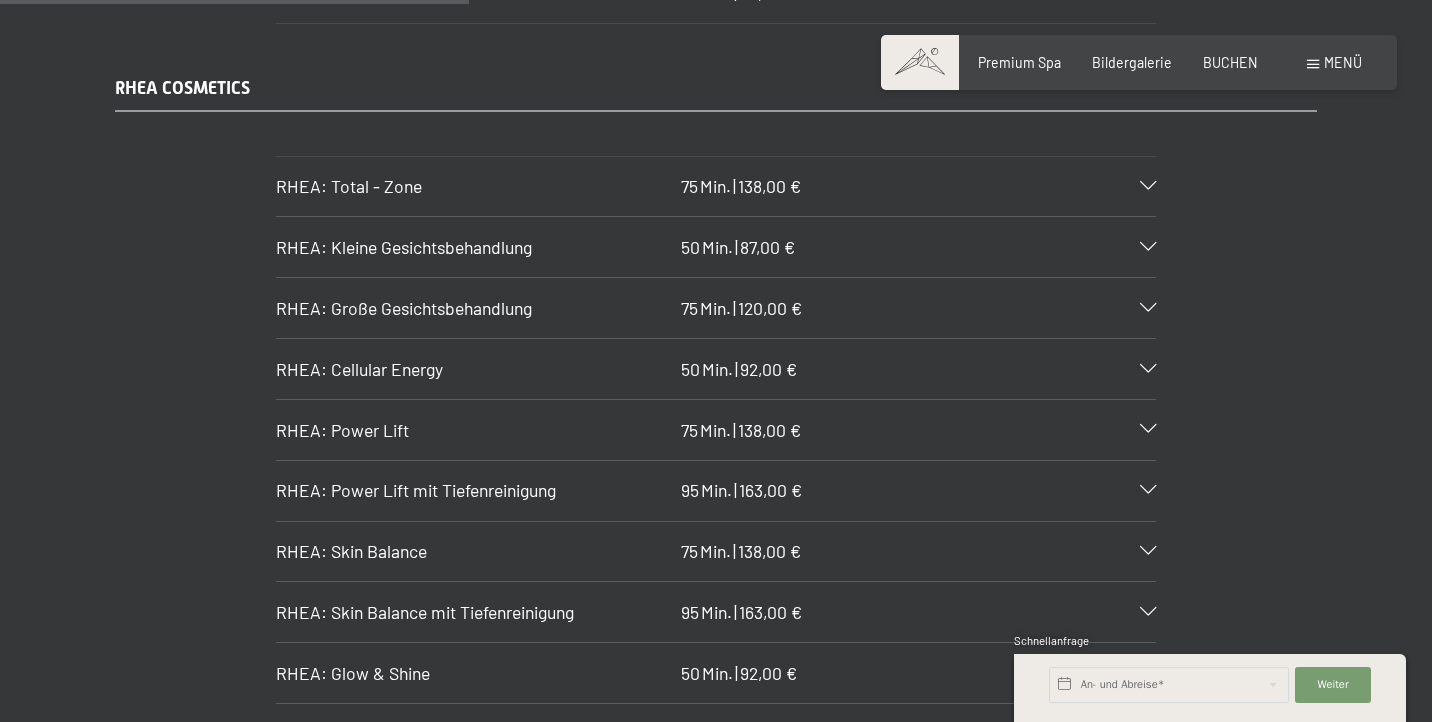 scroll, scrollTop: 4644, scrollLeft: 0, axis: vertical 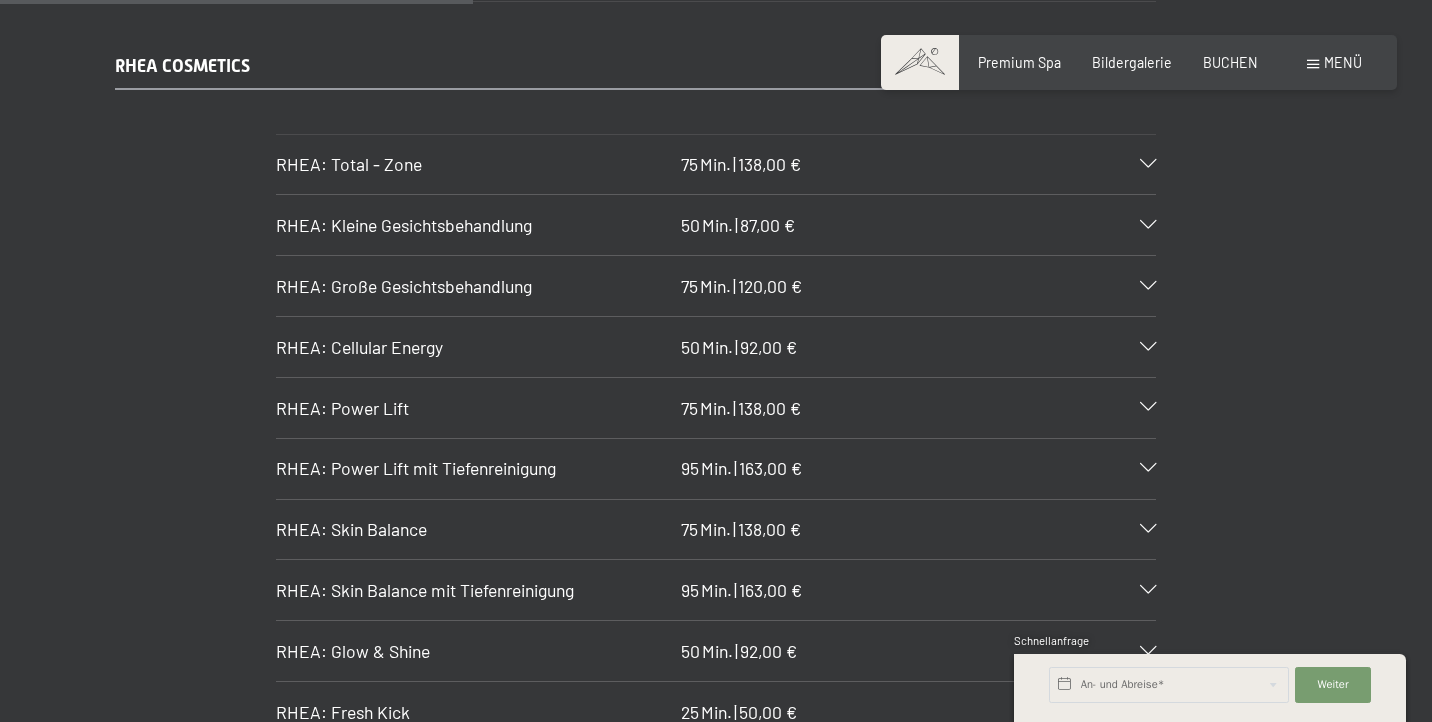 click at bounding box center (1148, 164) 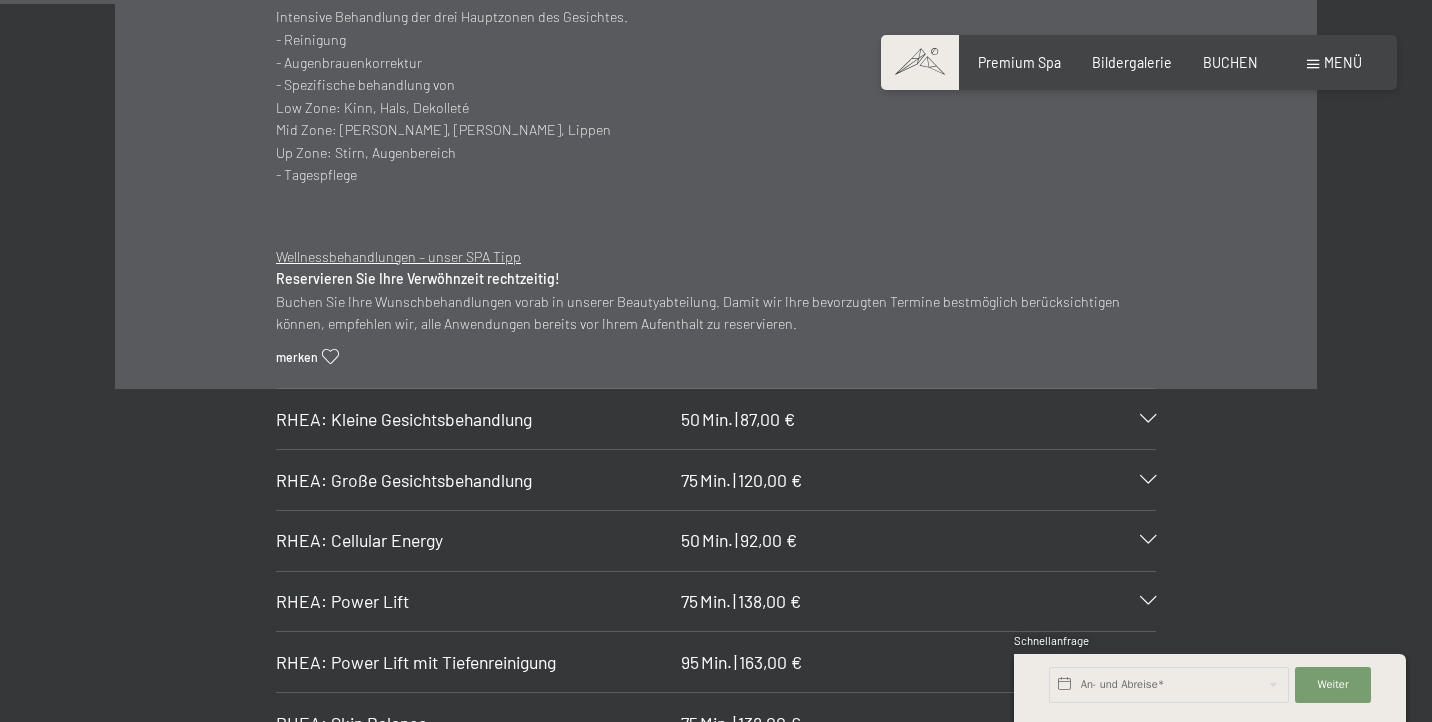 scroll, scrollTop: 4843, scrollLeft: 0, axis: vertical 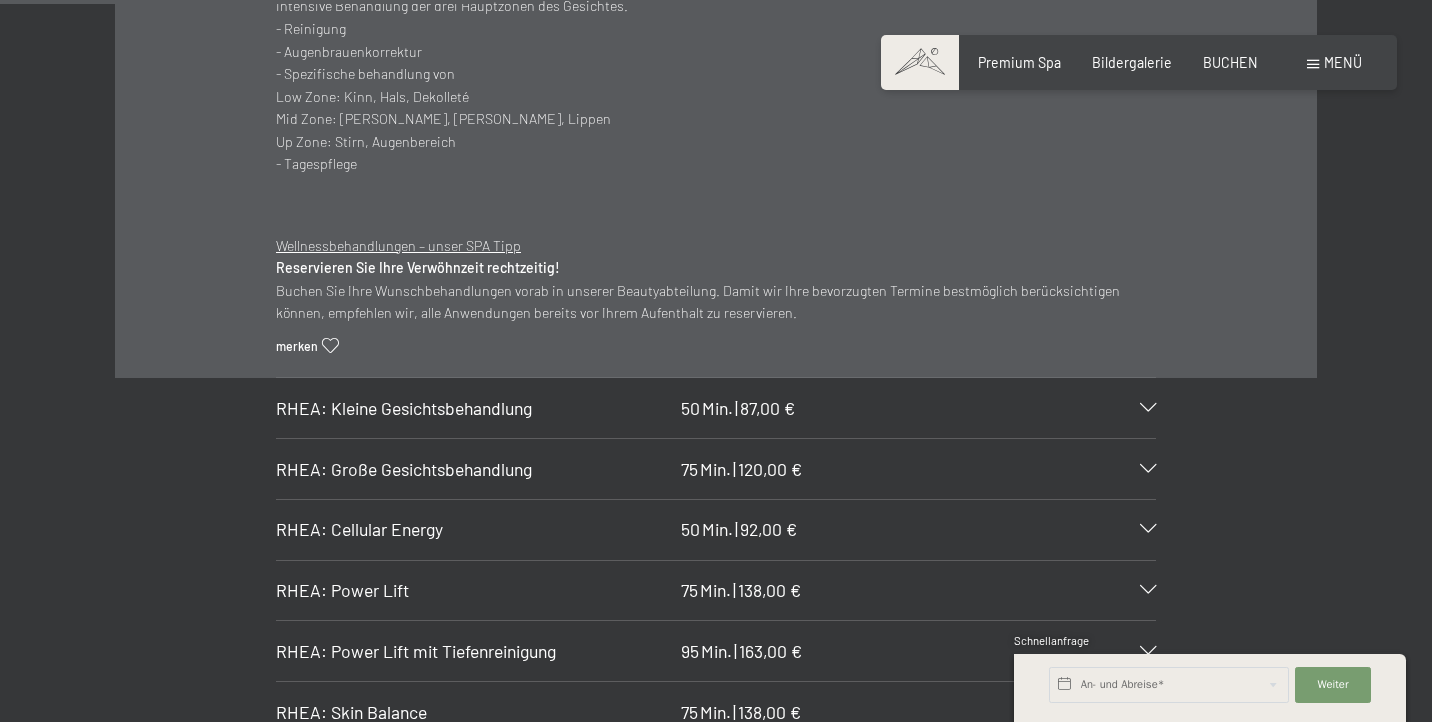 click on "RHEA: Kleine Gesichtsbehandlung" at bounding box center (404, 408) 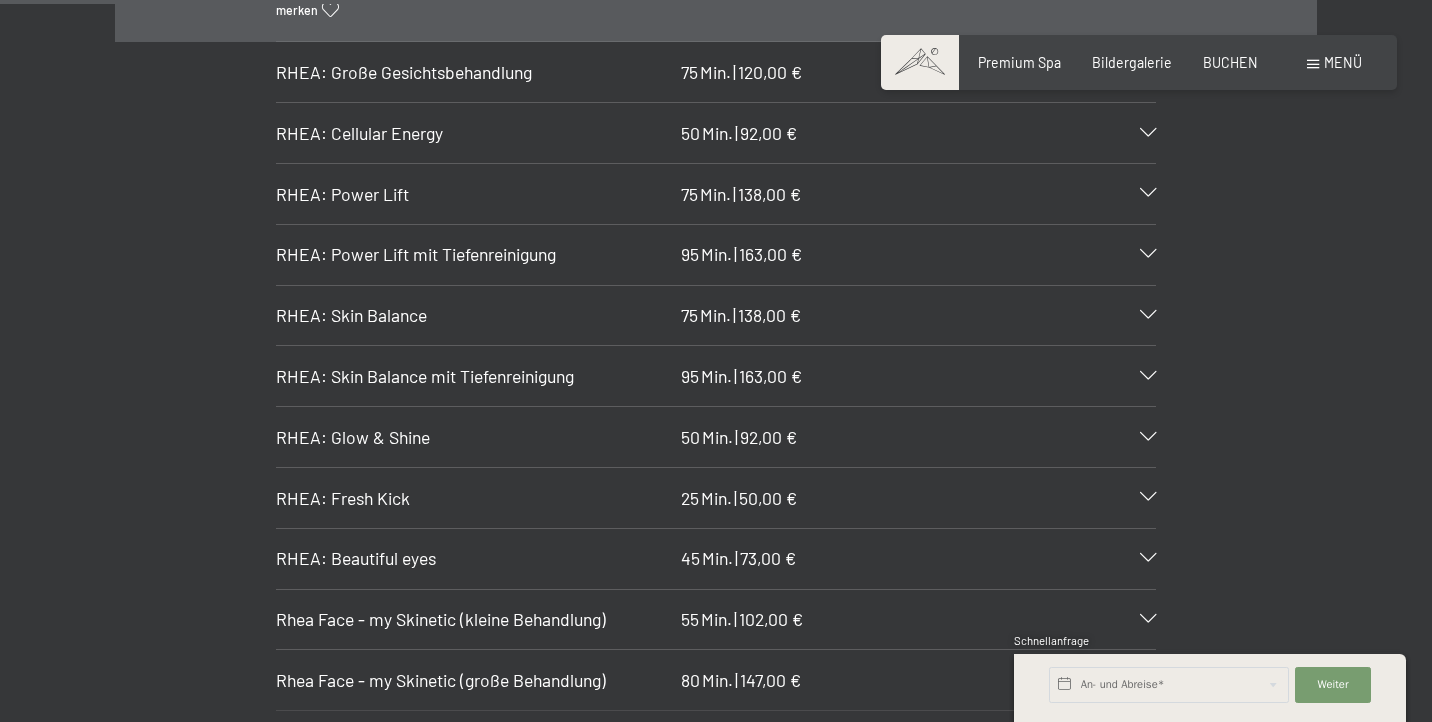 scroll, scrollTop: 5233, scrollLeft: 0, axis: vertical 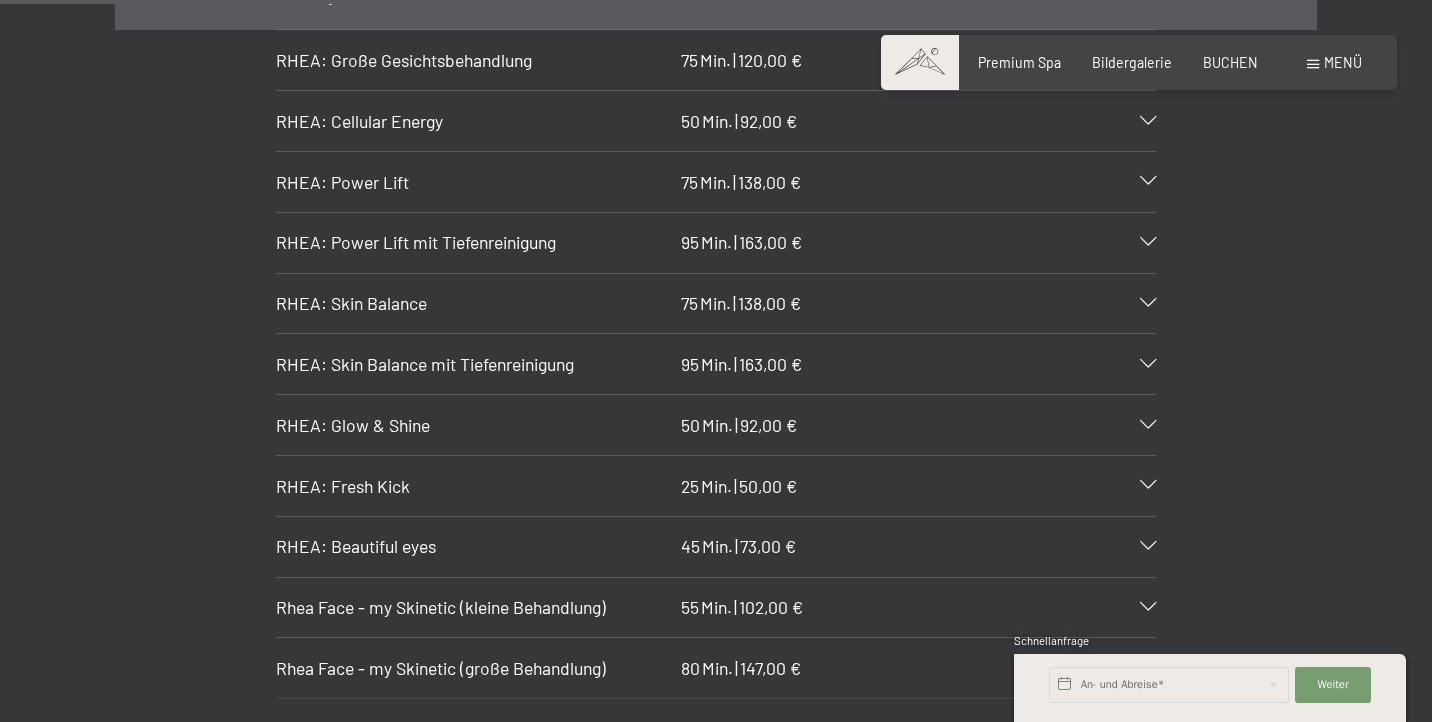 click on "RHEA: Fresh Kick" at bounding box center [474, 486] 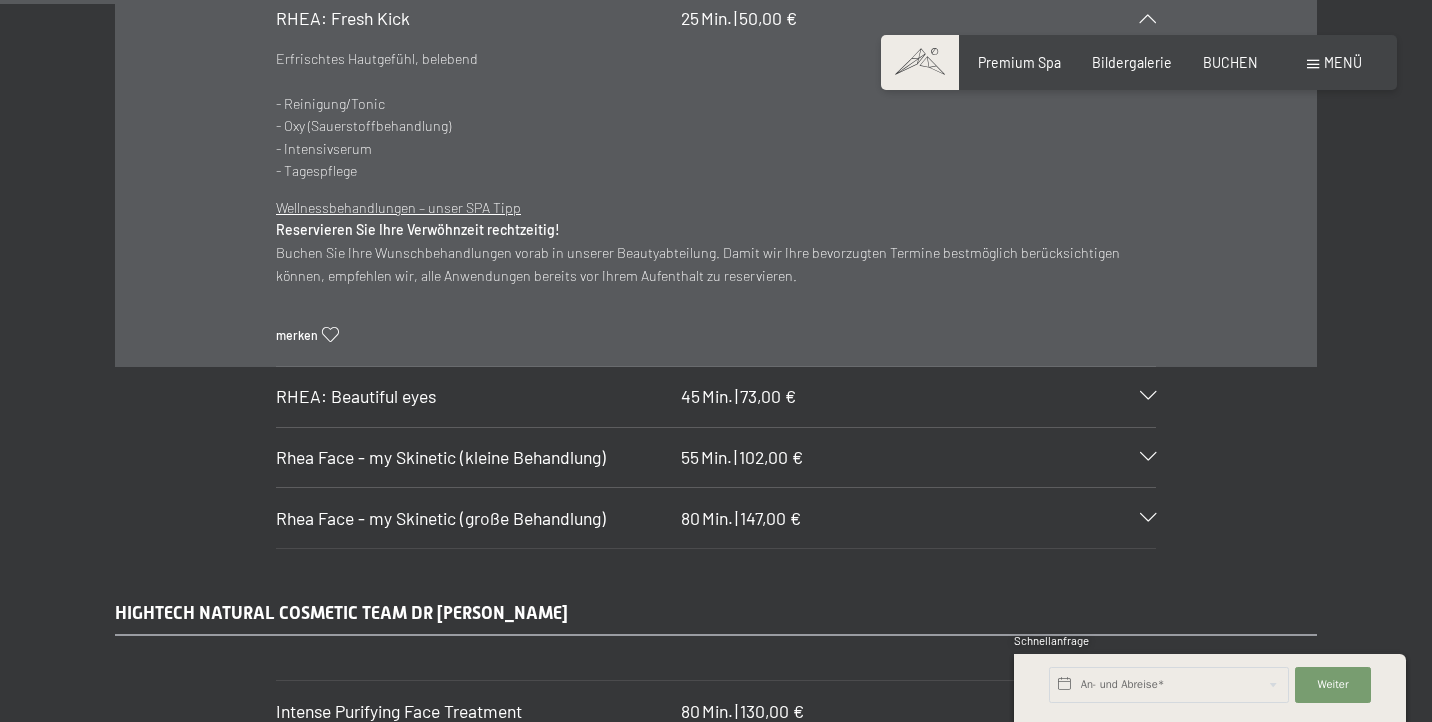 scroll, scrollTop: 5339, scrollLeft: 0, axis: vertical 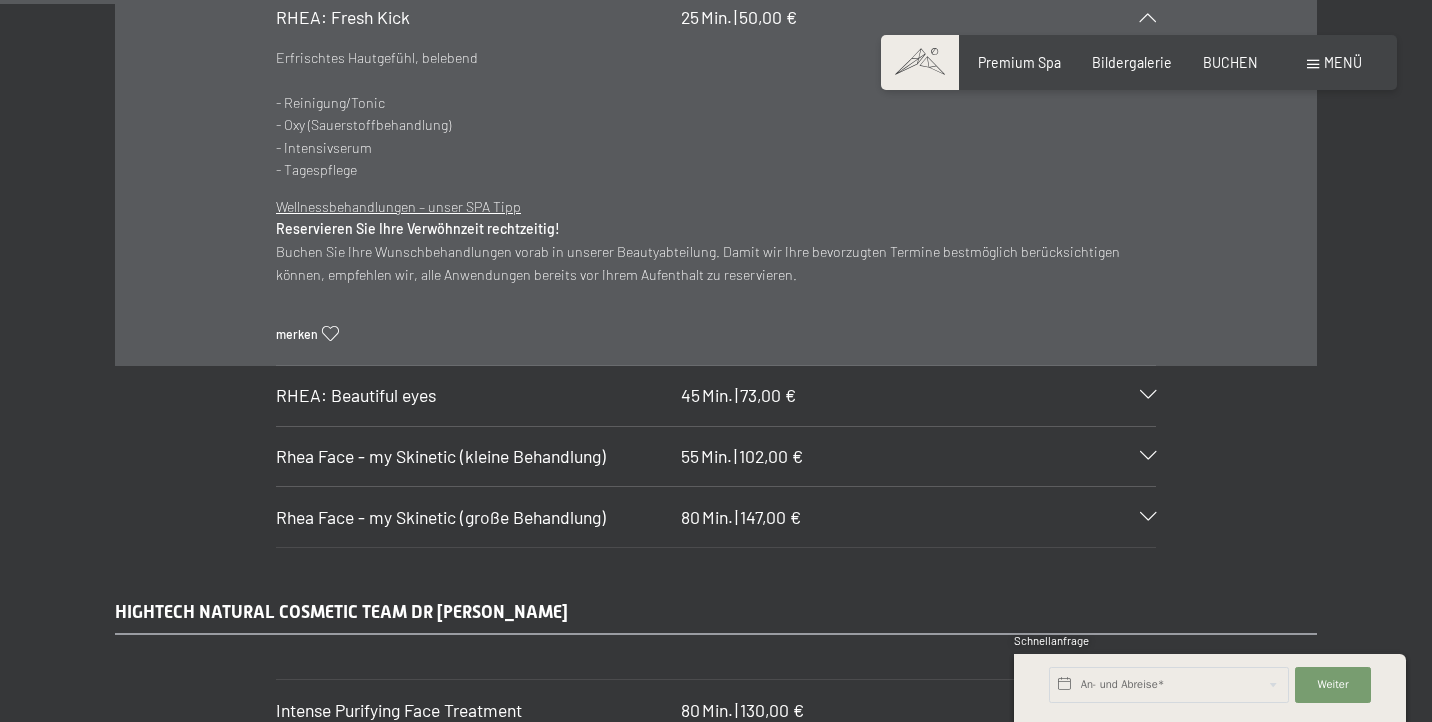 click on "Rhea Face - my Skinetic (große Behandlung)" at bounding box center (441, 517) 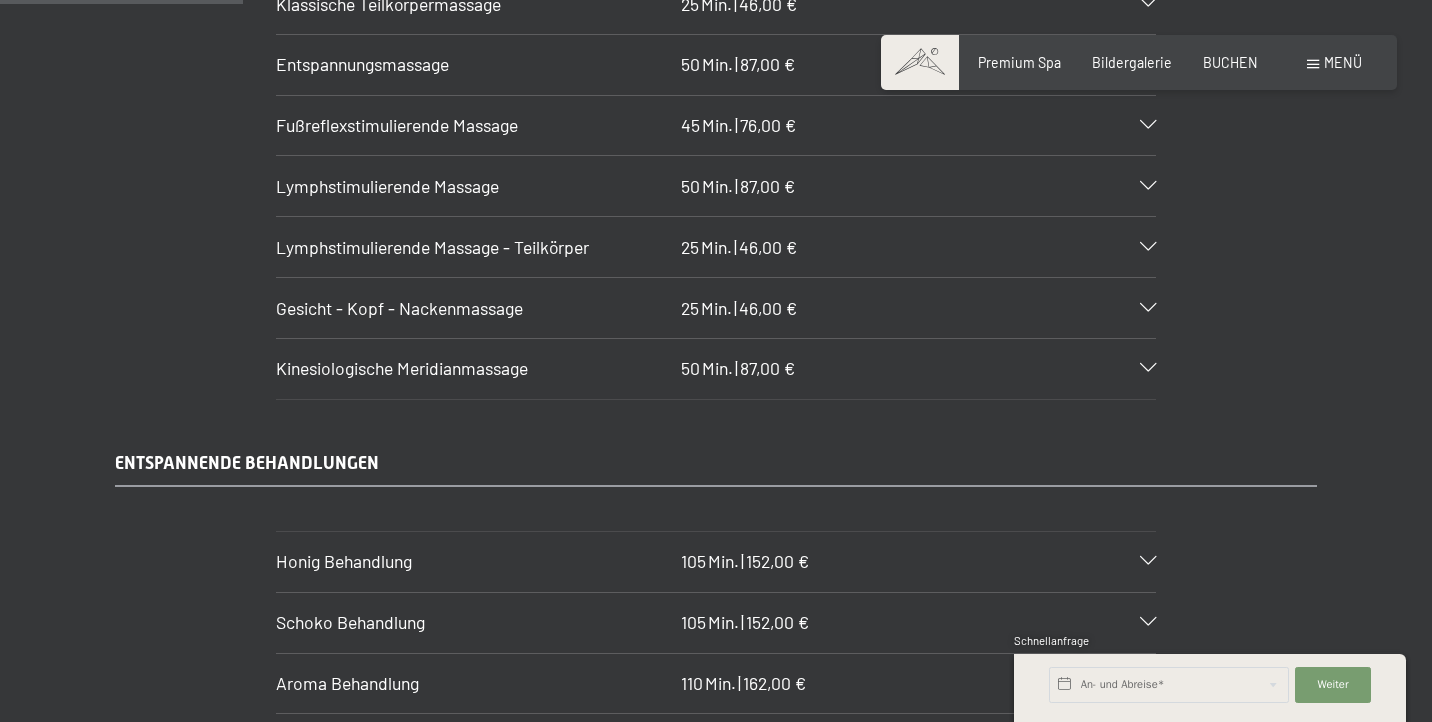 scroll, scrollTop: 2165, scrollLeft: 0, axis: vertical 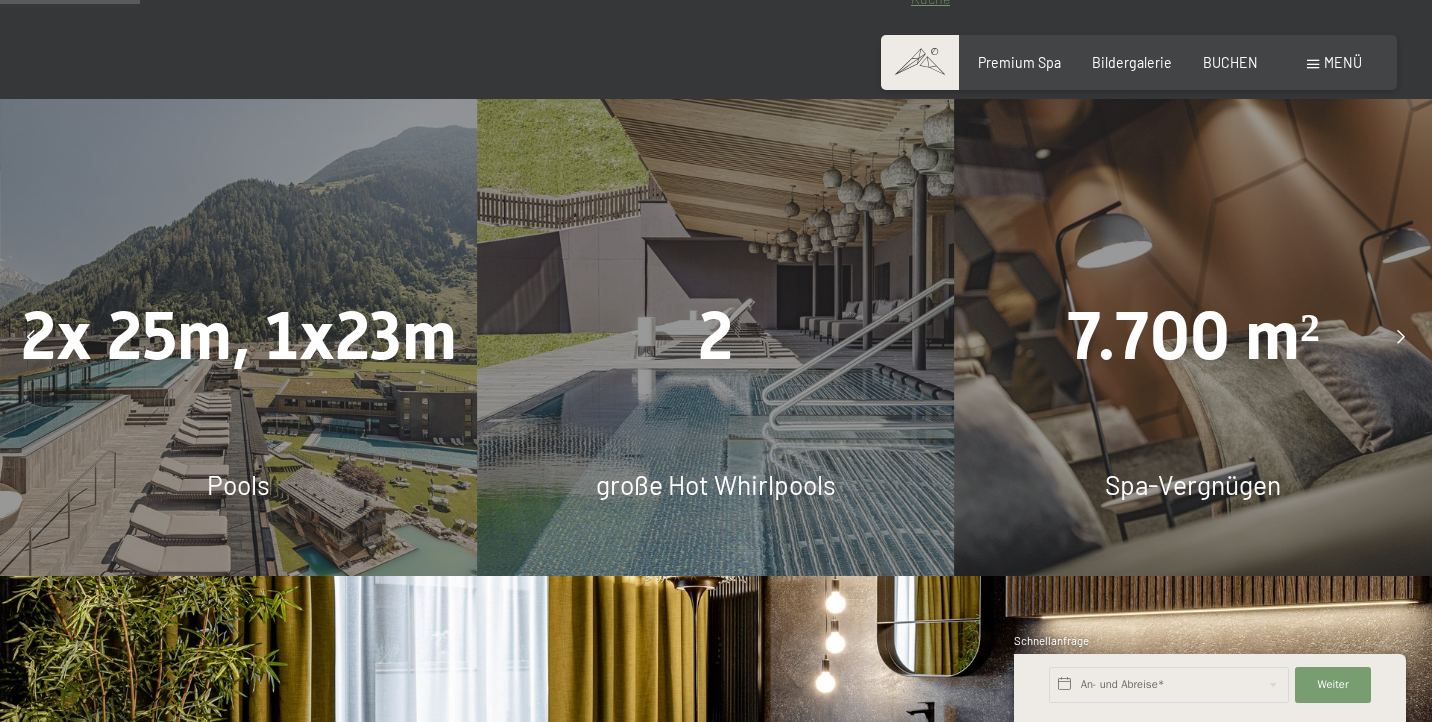 click on "Menü" at bounding box center (1343, 62) 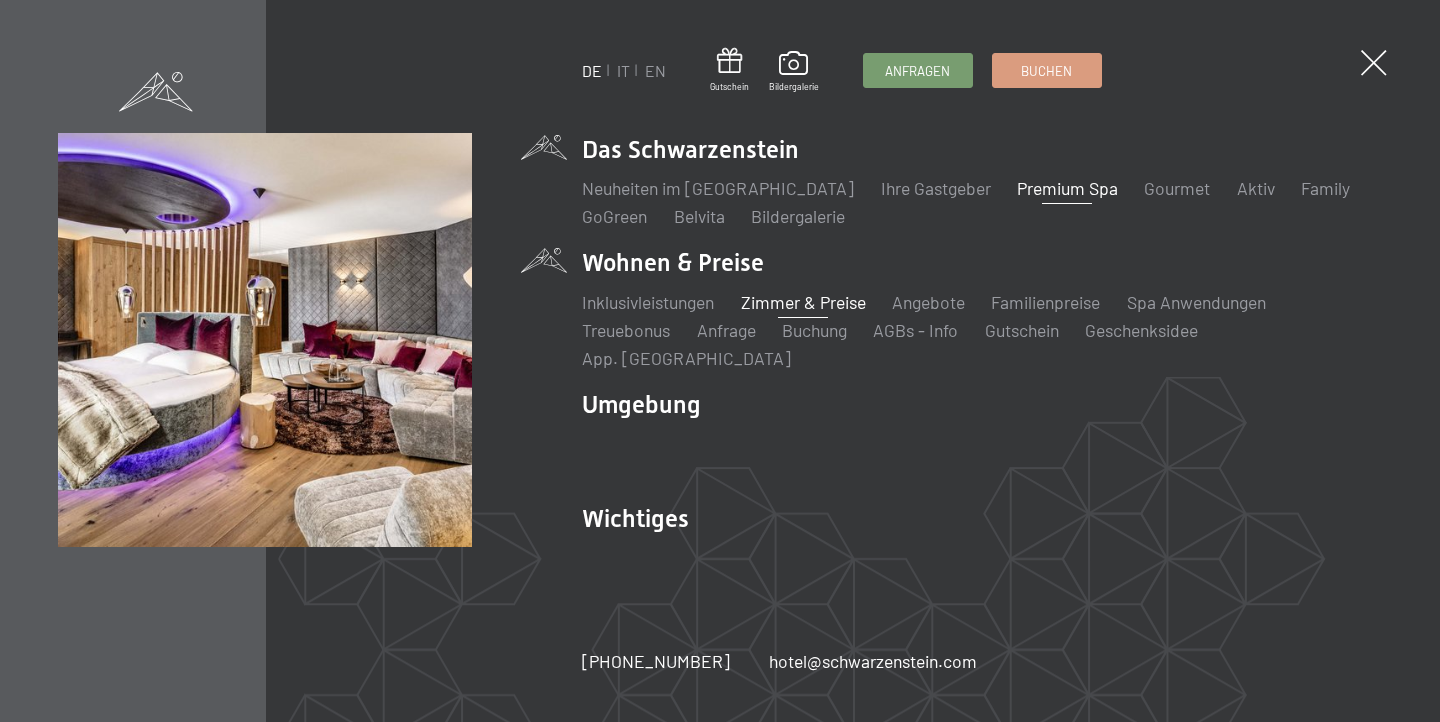 click on "Zimmer & Preise" at bounding box center [803, 302] 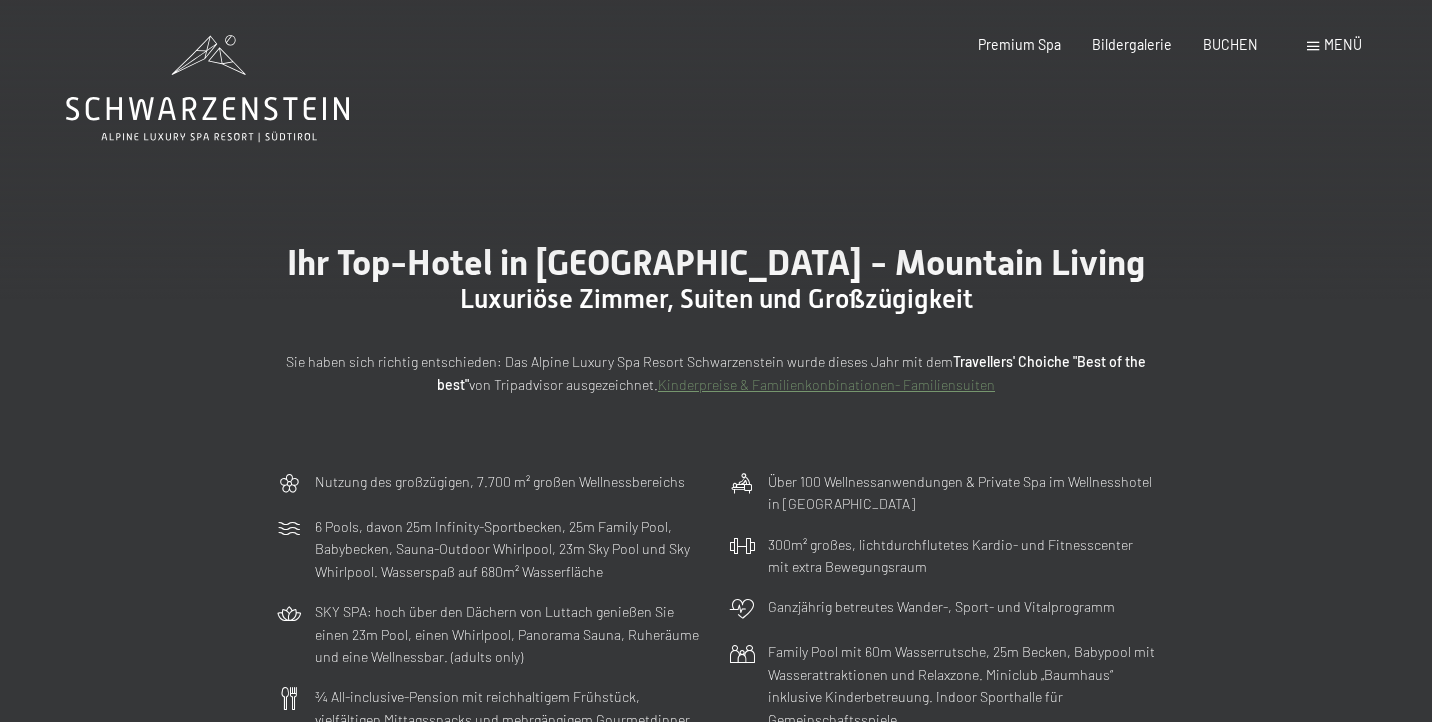 scroll, scrollTop: 0, scrollLeft: 0, axis: both 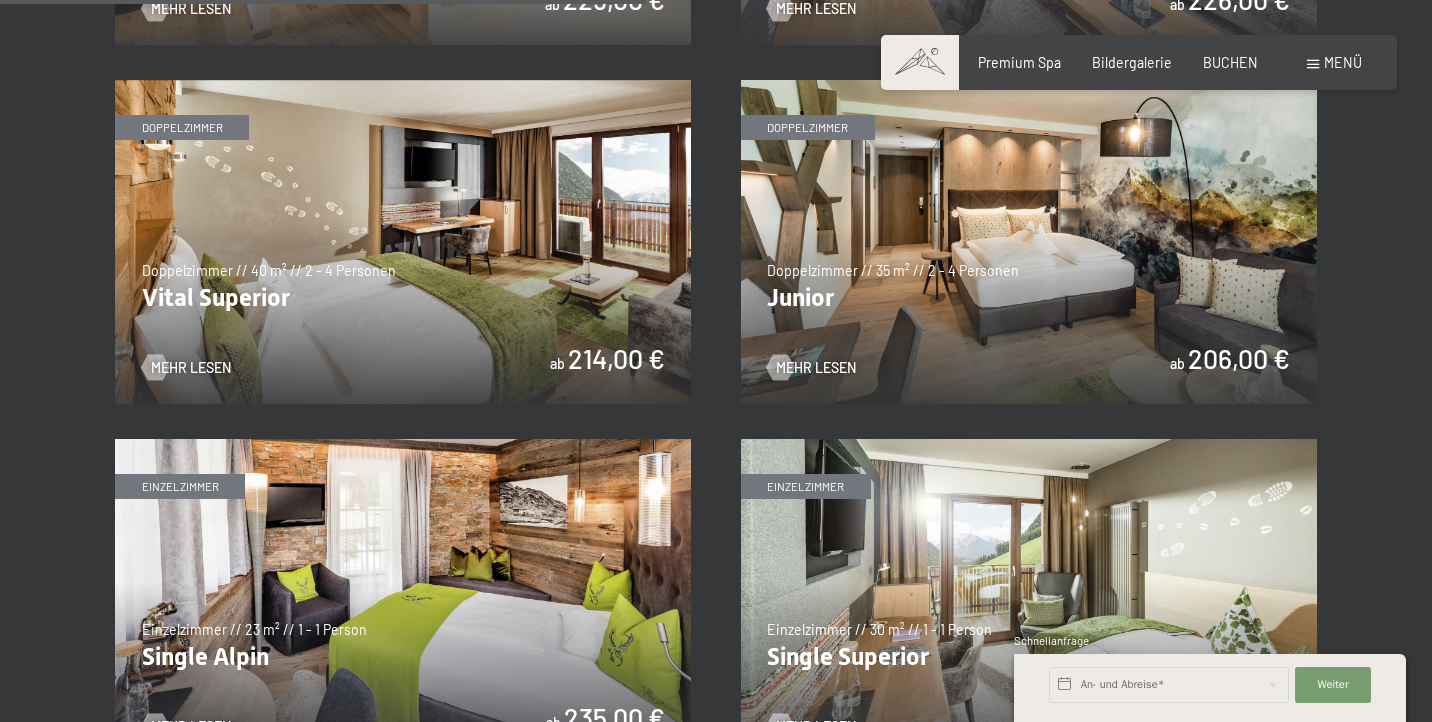 click at bounding box center (403, 242) 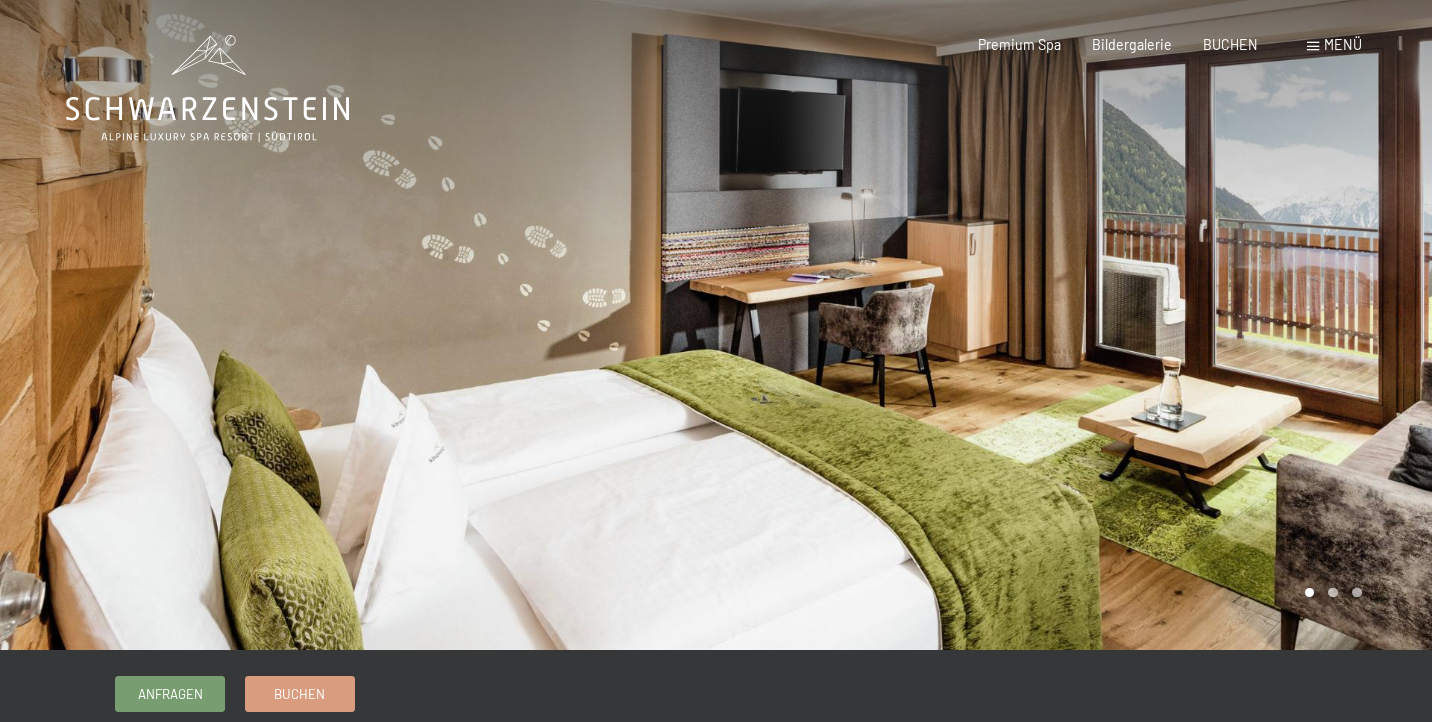scroll, scrollTop: 0, scrollLeft: 0, axis: both 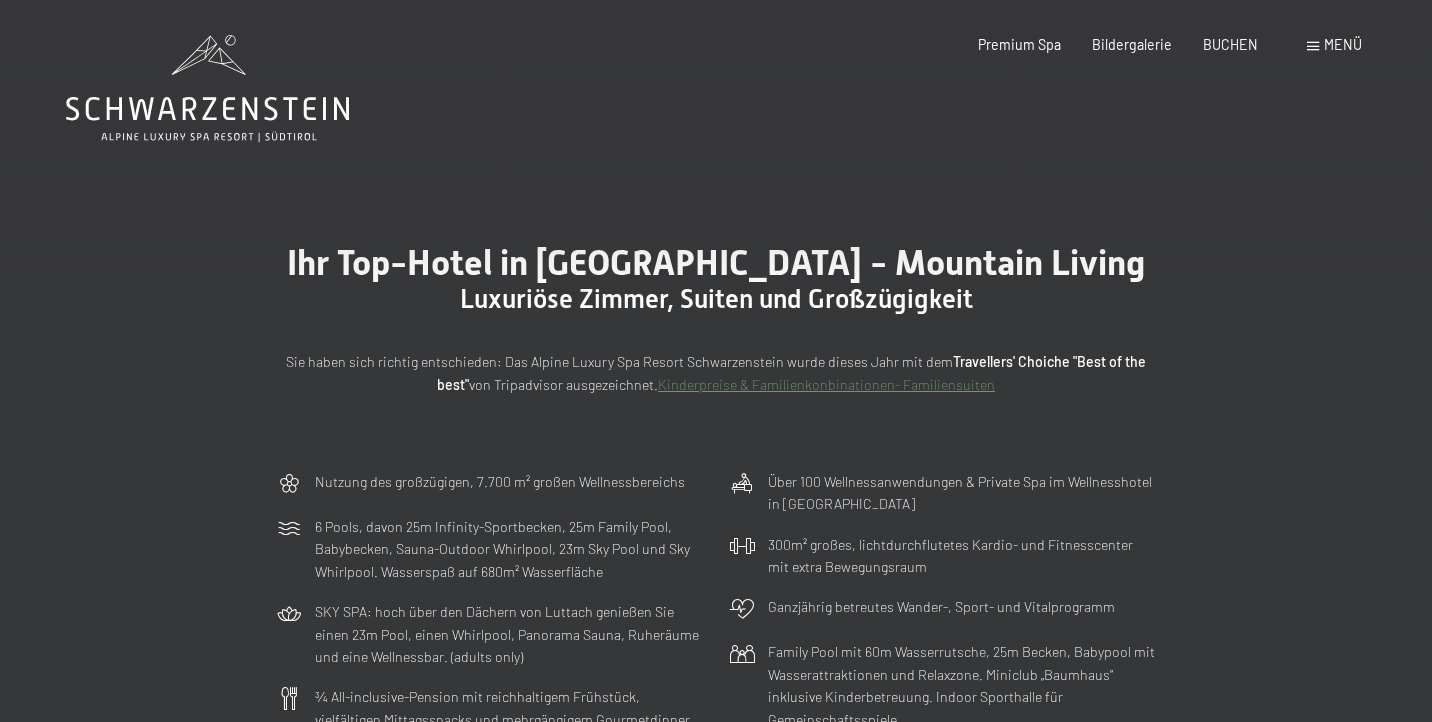 click on "Menü" at bounding box center [1343, 44] 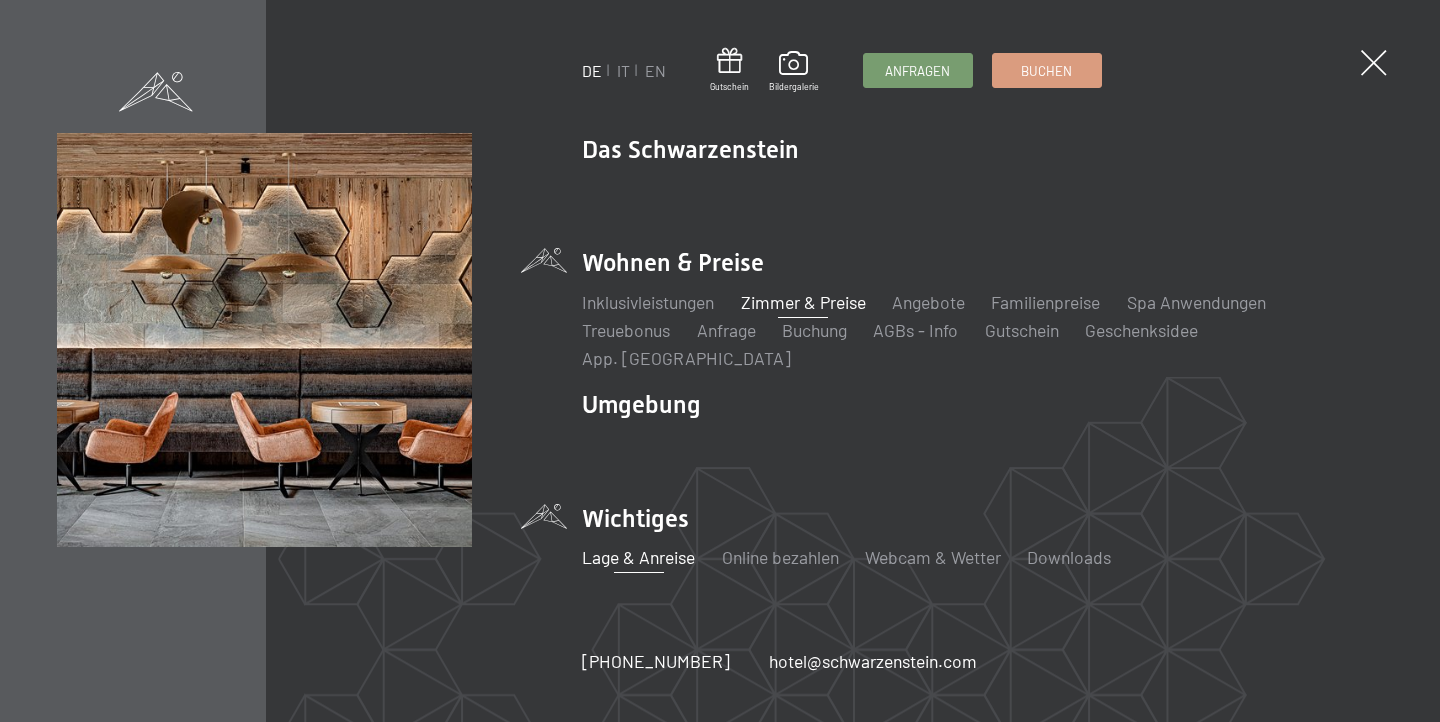 click on "Lage & Anreise" at bounding box center (638, 557) 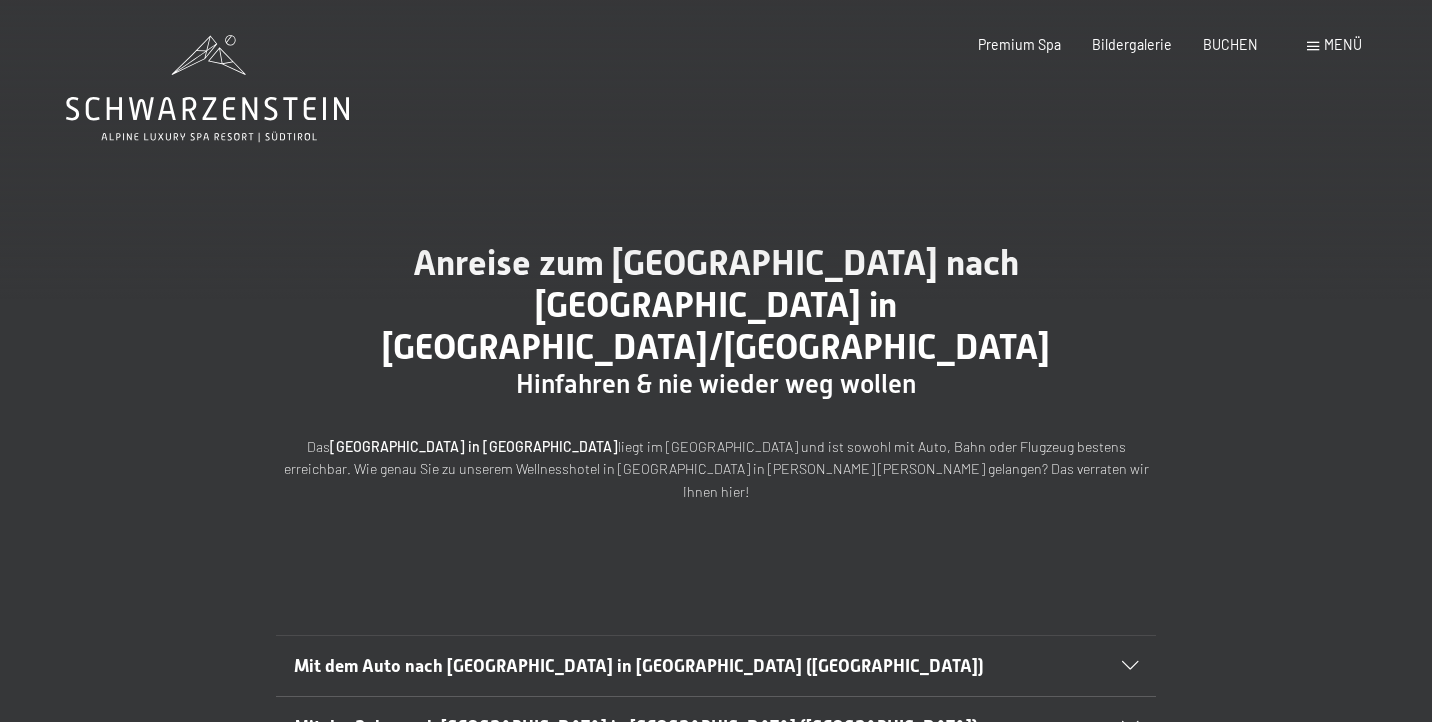 scroll, scrollTop: 0, scrollLeft: 0, axis: both 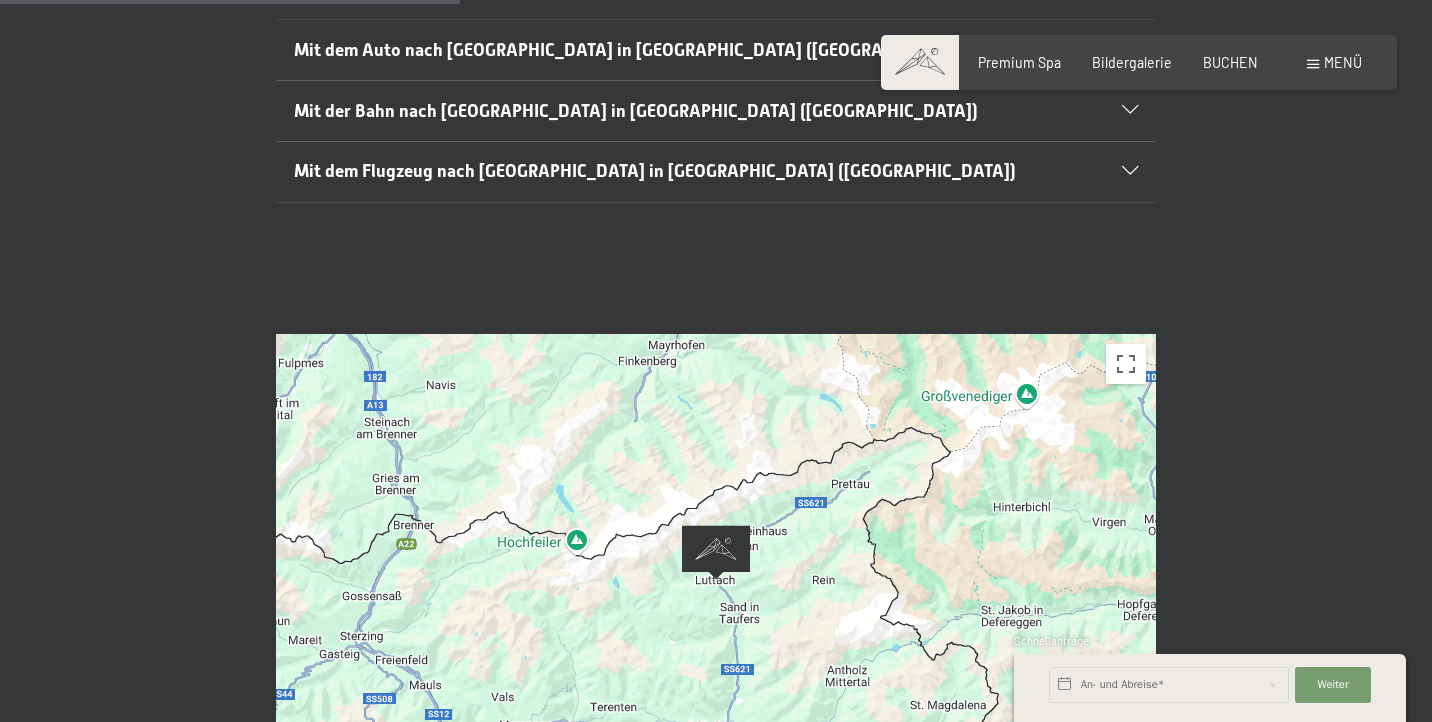 click on "← Nach links → Nach rechts ↑ Nach oben ↓ Nach unten + Heranzoomen - Herauszoomen Pos1 Um 75 % nach links Ende Um 75 % nach rechts Bild auf Um 75 % nach oben Bild ab Um 75 % nach unten Um von einem Element zum anderen zu gelangen, drückst du die Pfeiltasten entsprechend. Kurzbefehle Kartendaten Kartendaten ©2025 GeoBasis-DE/BKG (©2009), Google Kartendaten ©2025 GeoBasis-DE/BKG (©2009), Google 5 km  Klicken, um zwischen metrischen und angloamerikanischen Maßeinheiten zu wechseln Nutzungsbedingungen Fehler bei Google Maps melden" at bounding box center (716, 580) 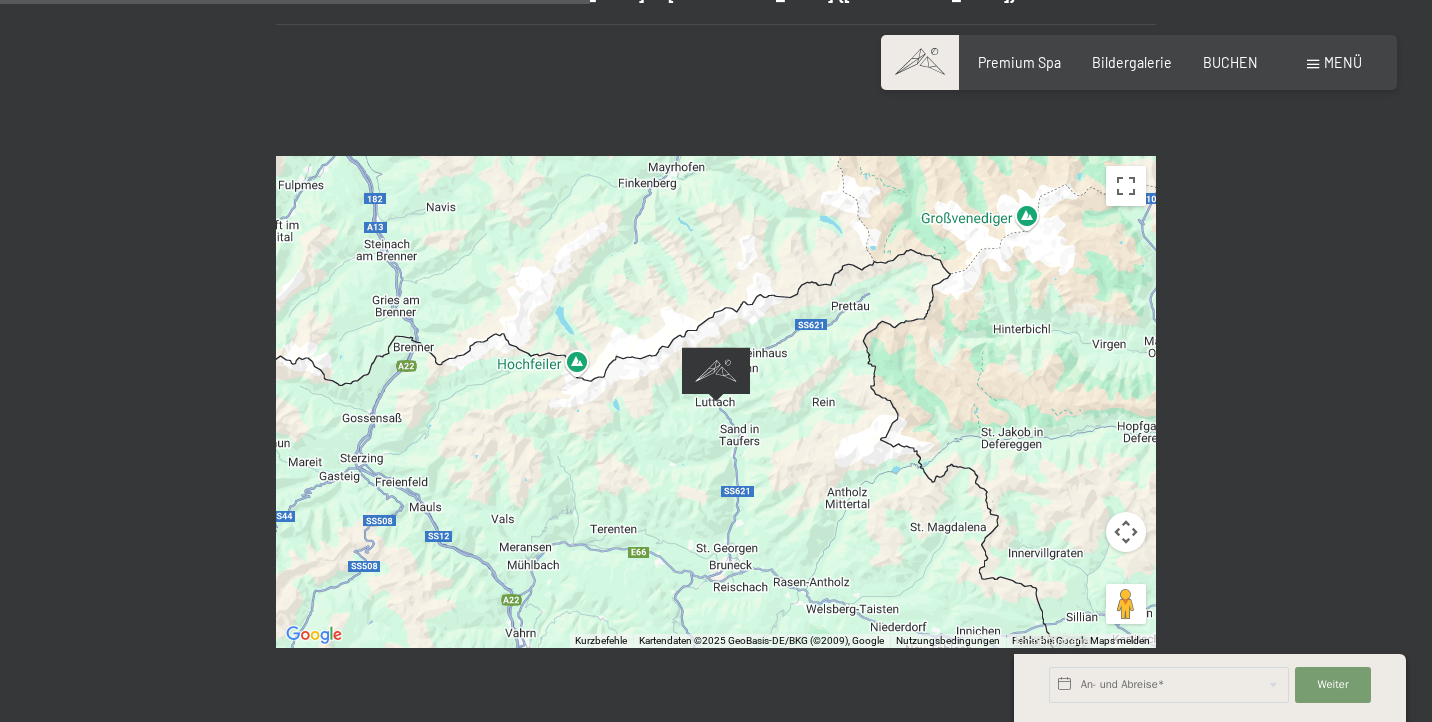 scroll, scrollTop: 800, scrollLeft: 0, axis: vertical 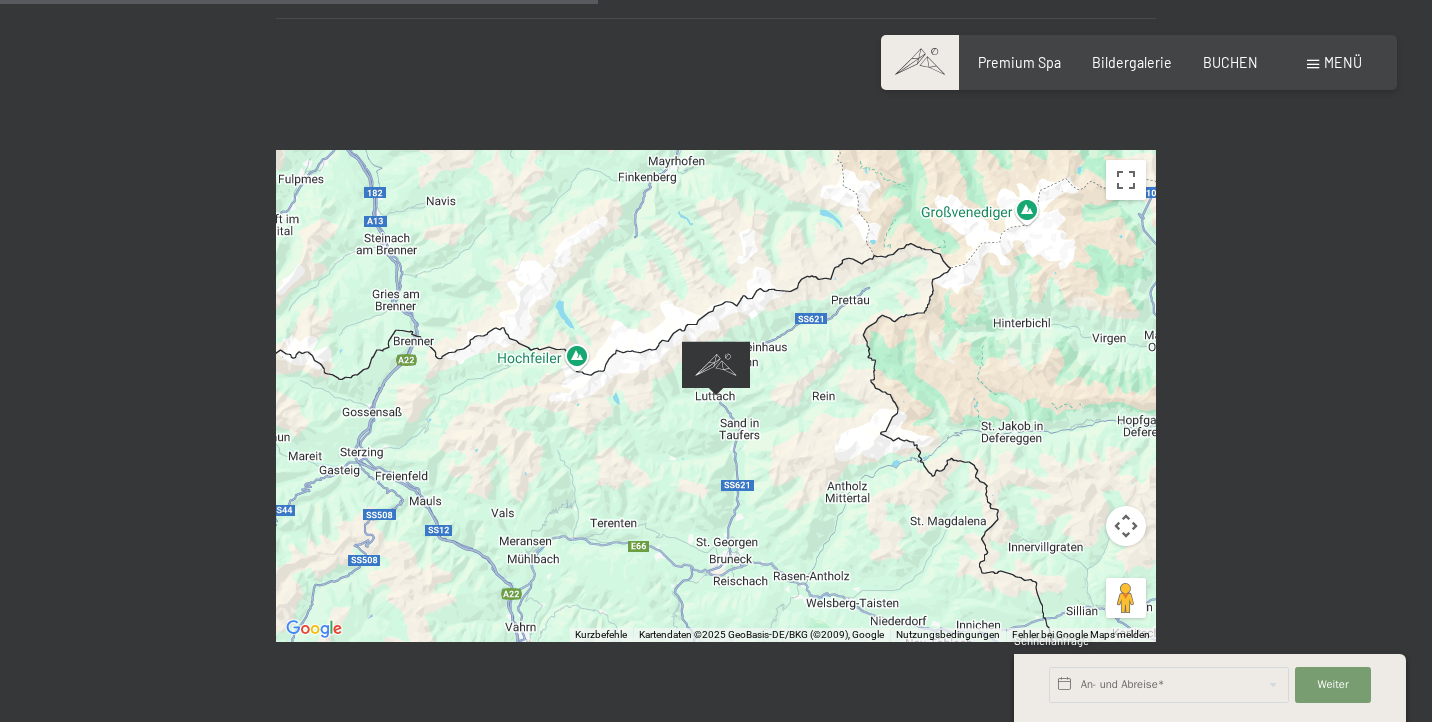 click at bounding box center [1126, 526] 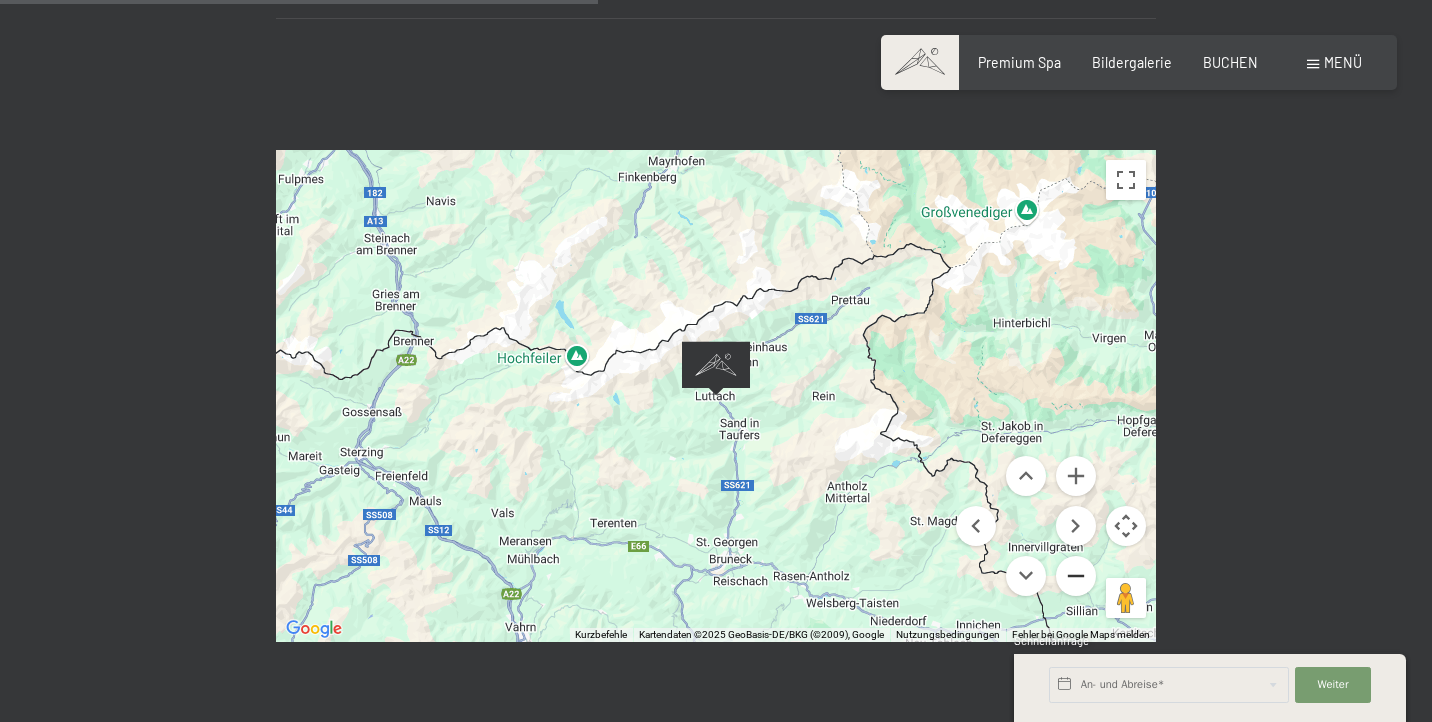 click at bounding box center (1076, 576) 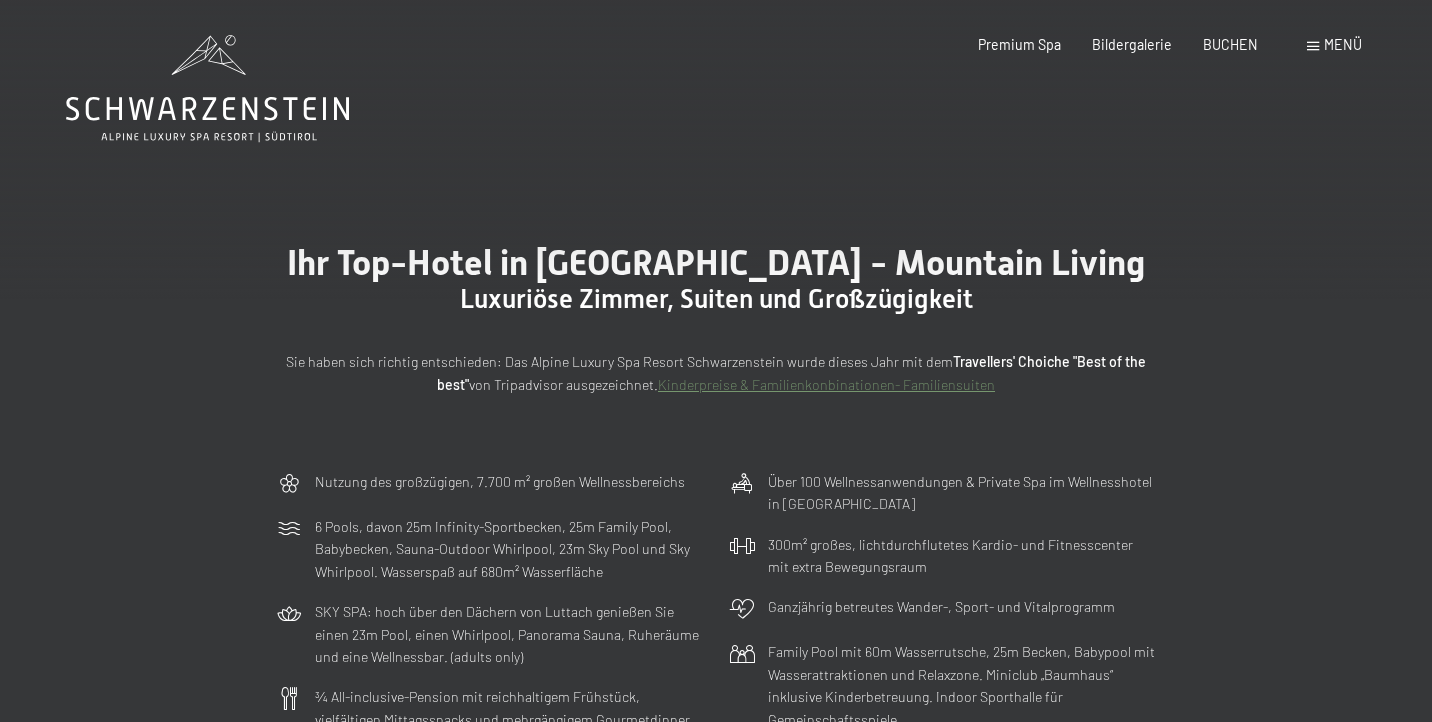 scroll, scrollTop: 0, scrollLeft: 0, axis: both 